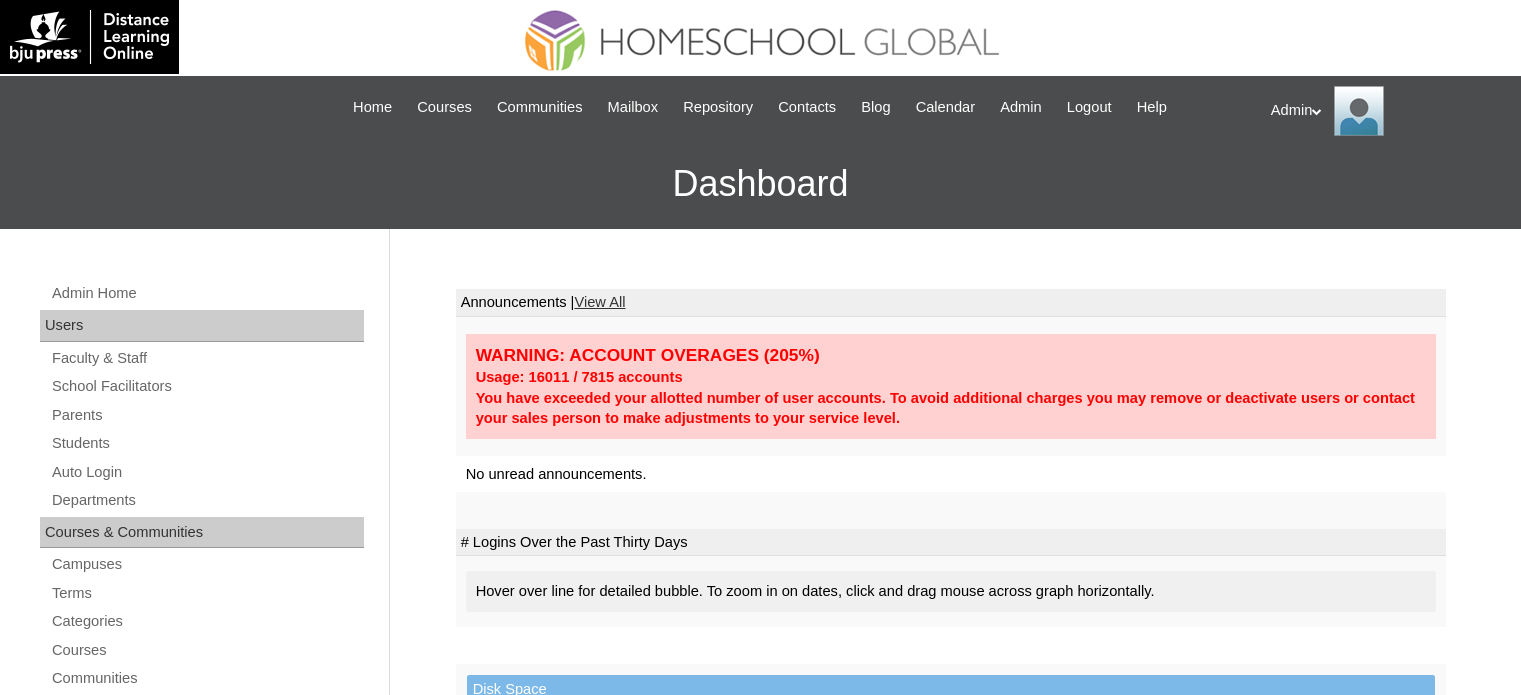 scroll, scrollTop: 0, scrollLeft: 0, axis: both 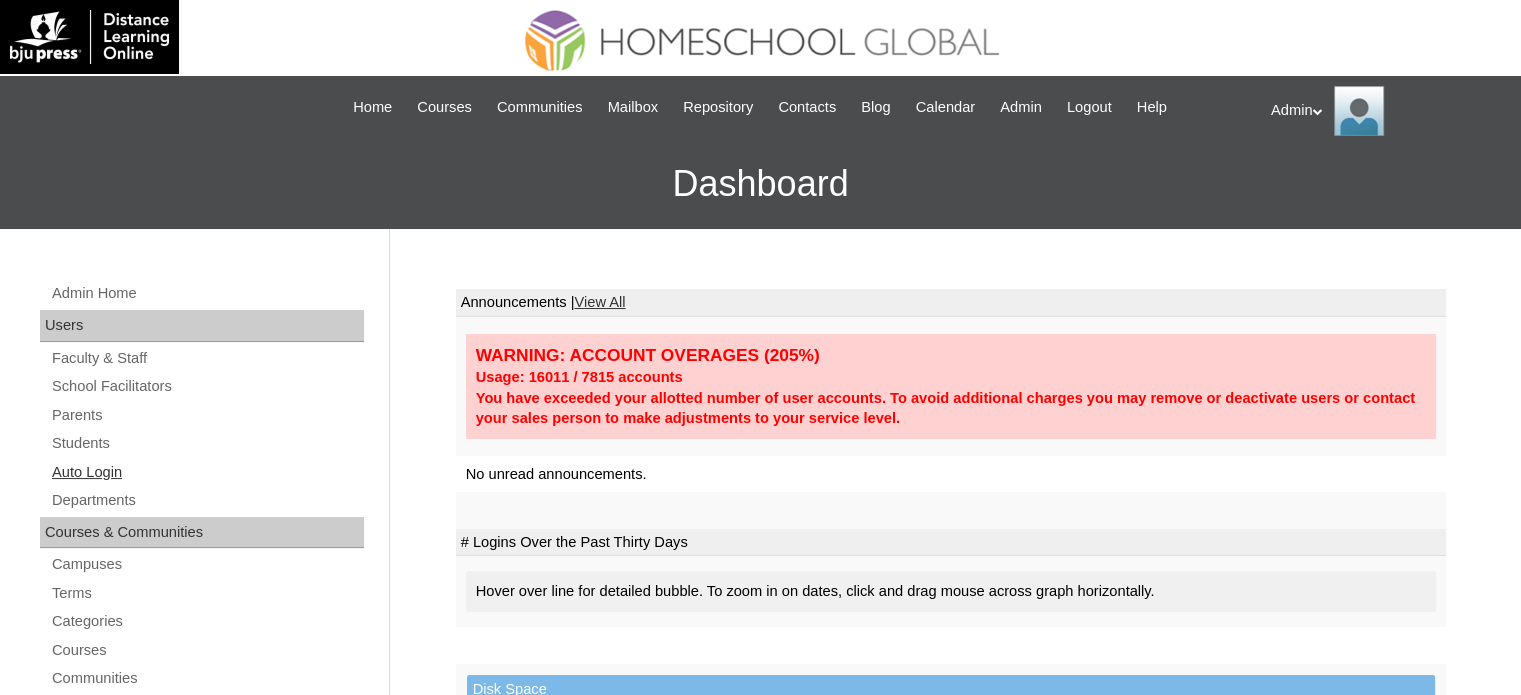 click on "Auto Login" at bounding box center [207, 472] 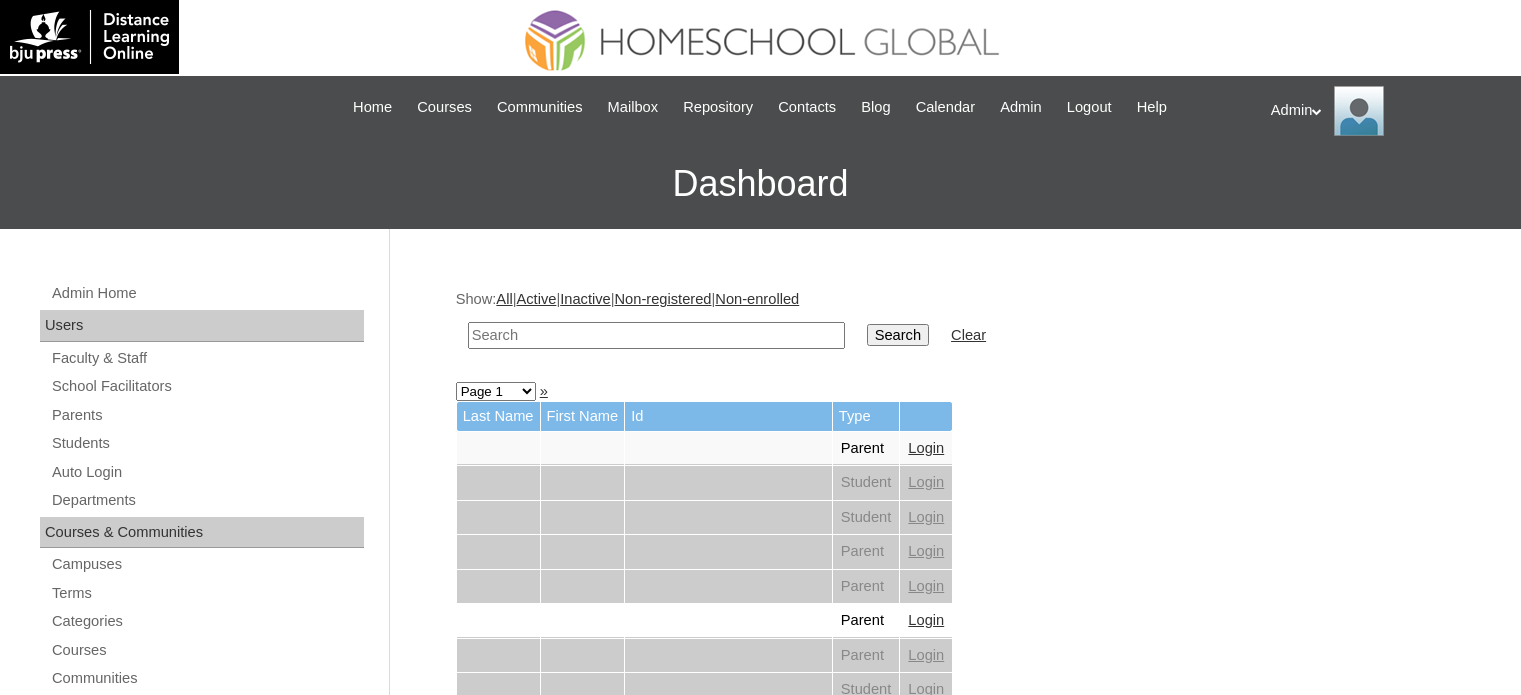 scroll, scrollTop: 0, scrollLeft: 0, axis: both 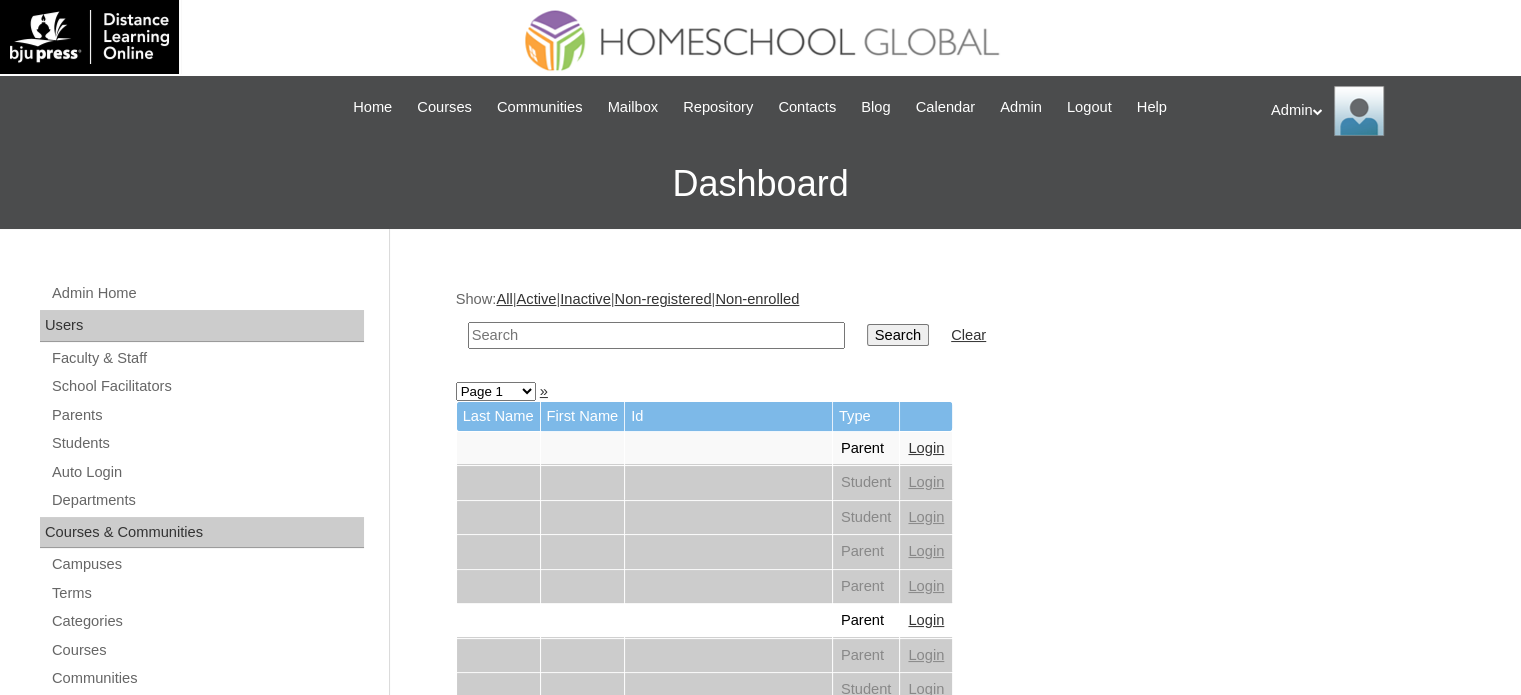 click at bounding box center [656, 335] 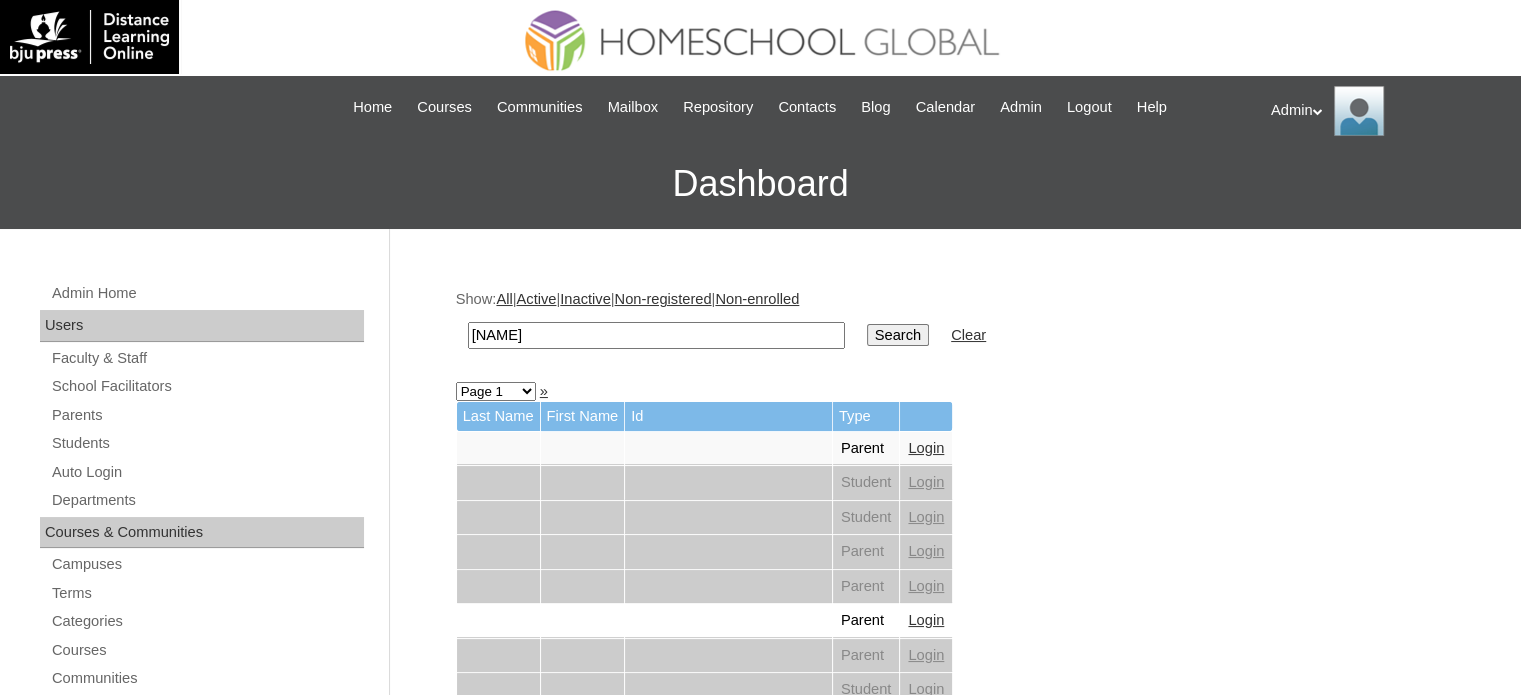 type on "[FIRST] [LAST]" 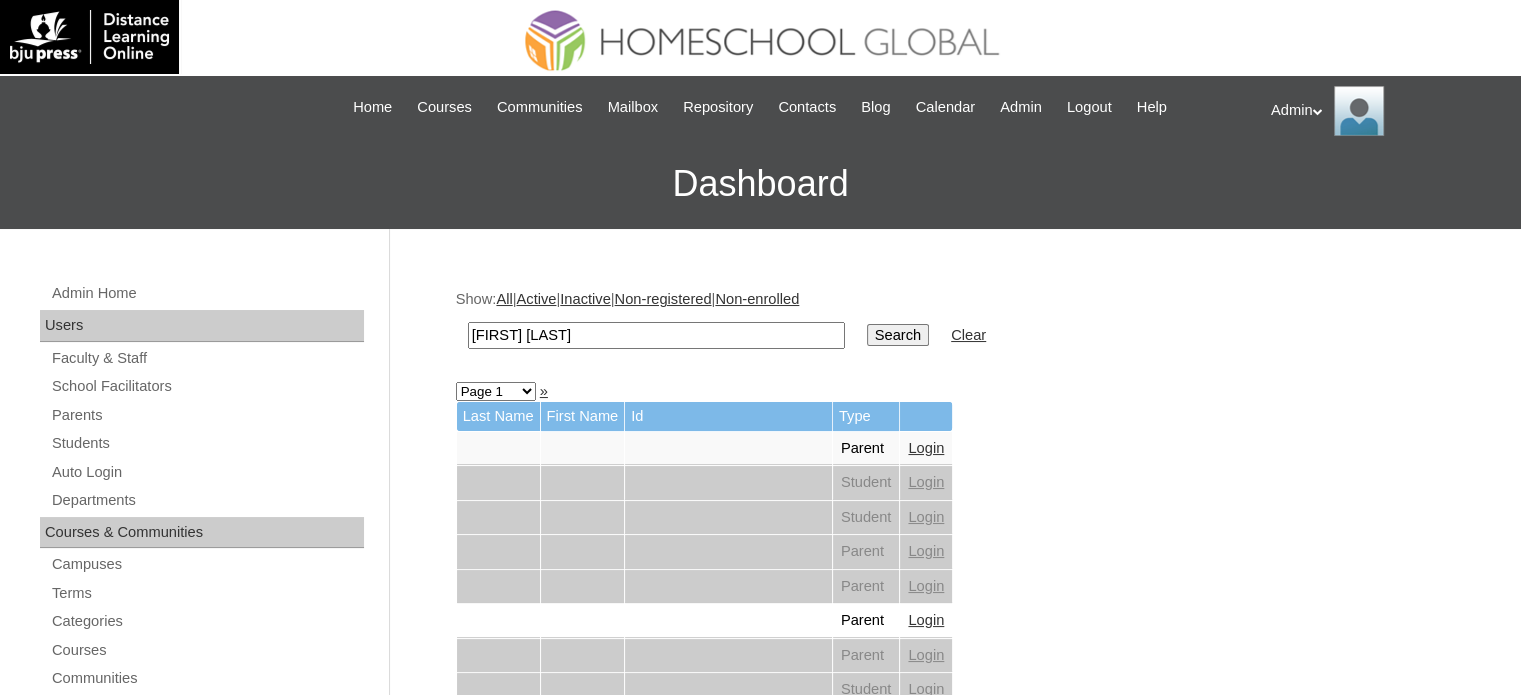 click on "Search" at bounding box center (898, 335) 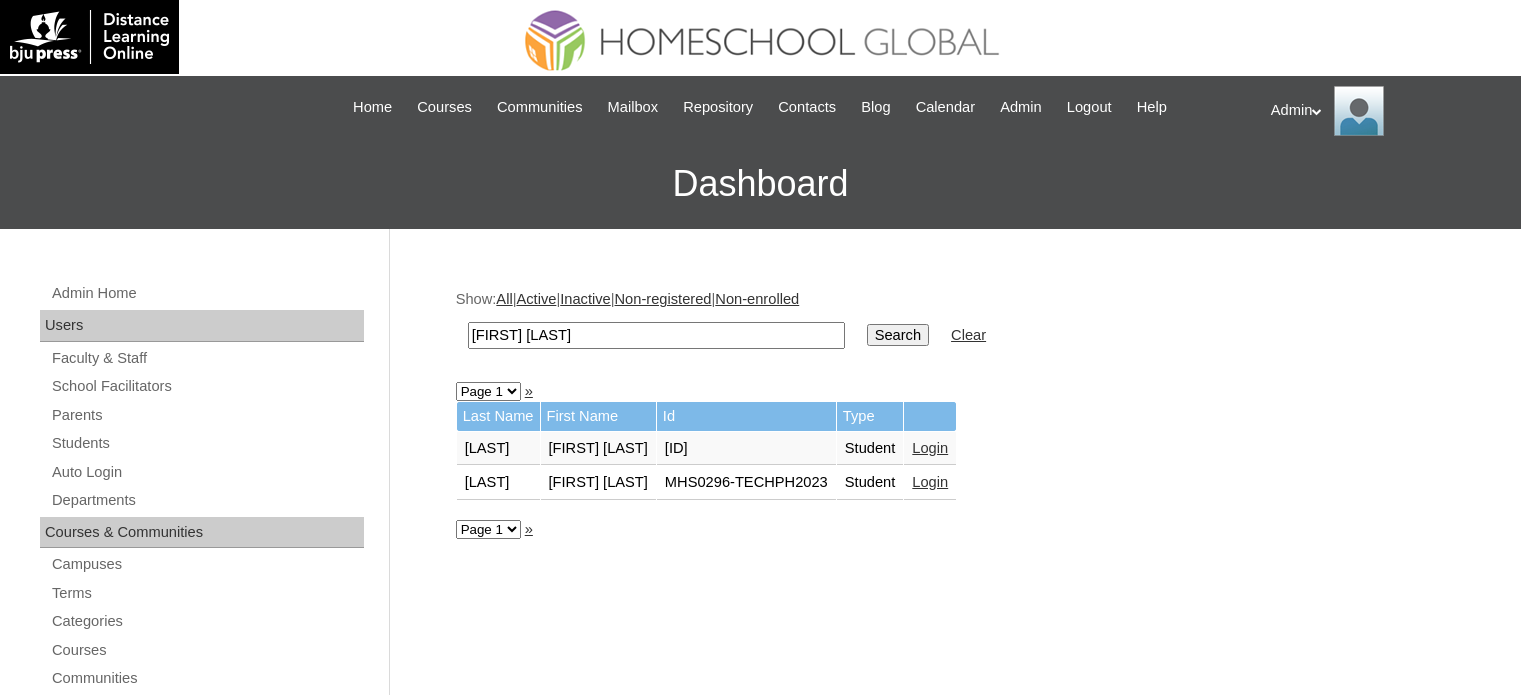 scroll, scrollTop: 0, scrollLeft: 0, axis: both 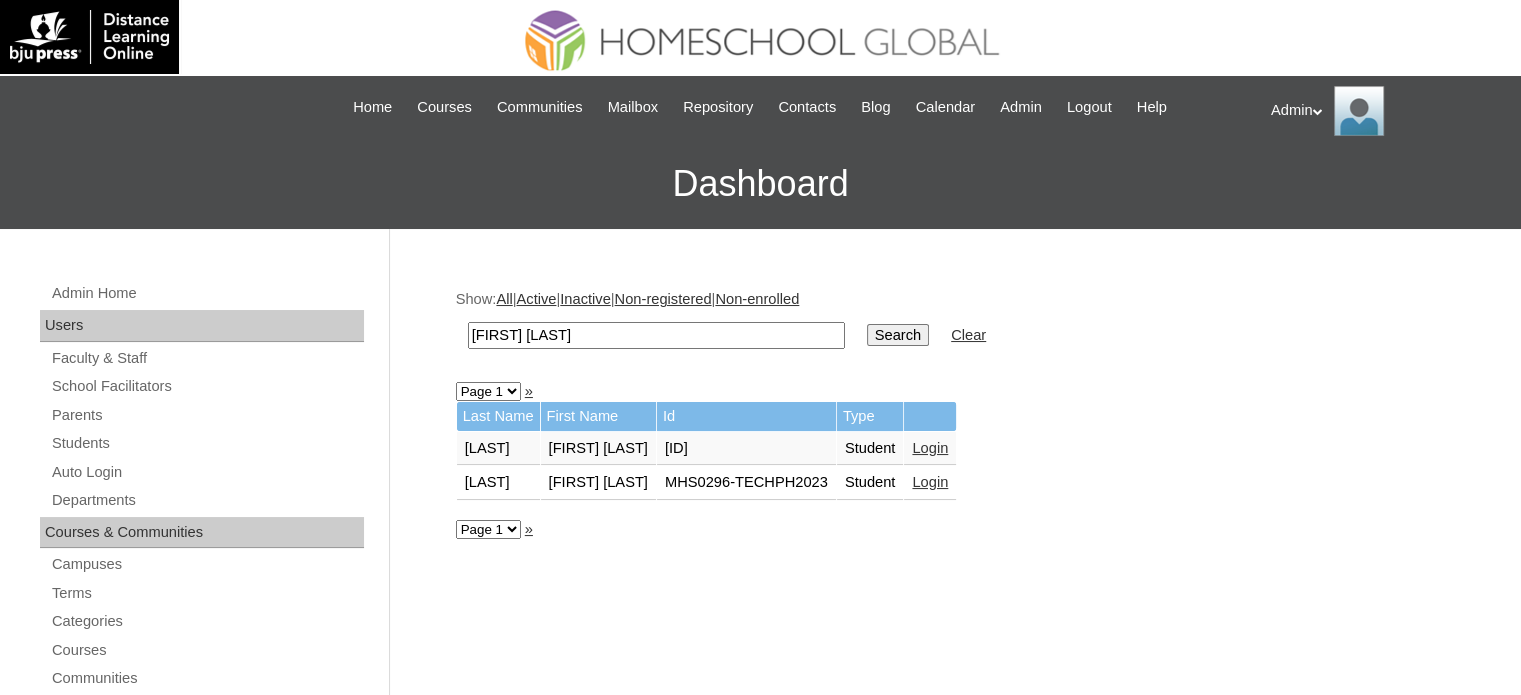 drag, startPoint x: 562, startPoint y: 331, endPoint x: 347, endPoint y: 331, distance: 215 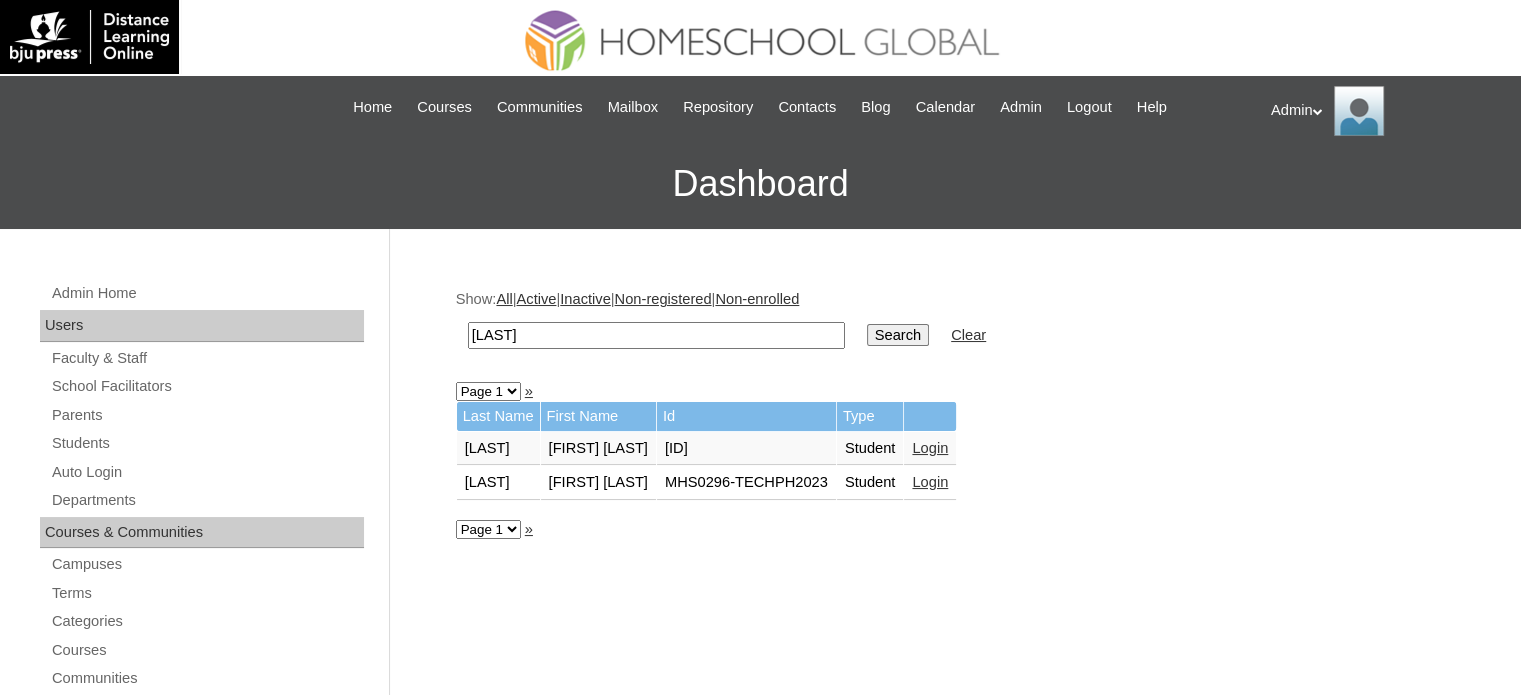type on "Sollero" 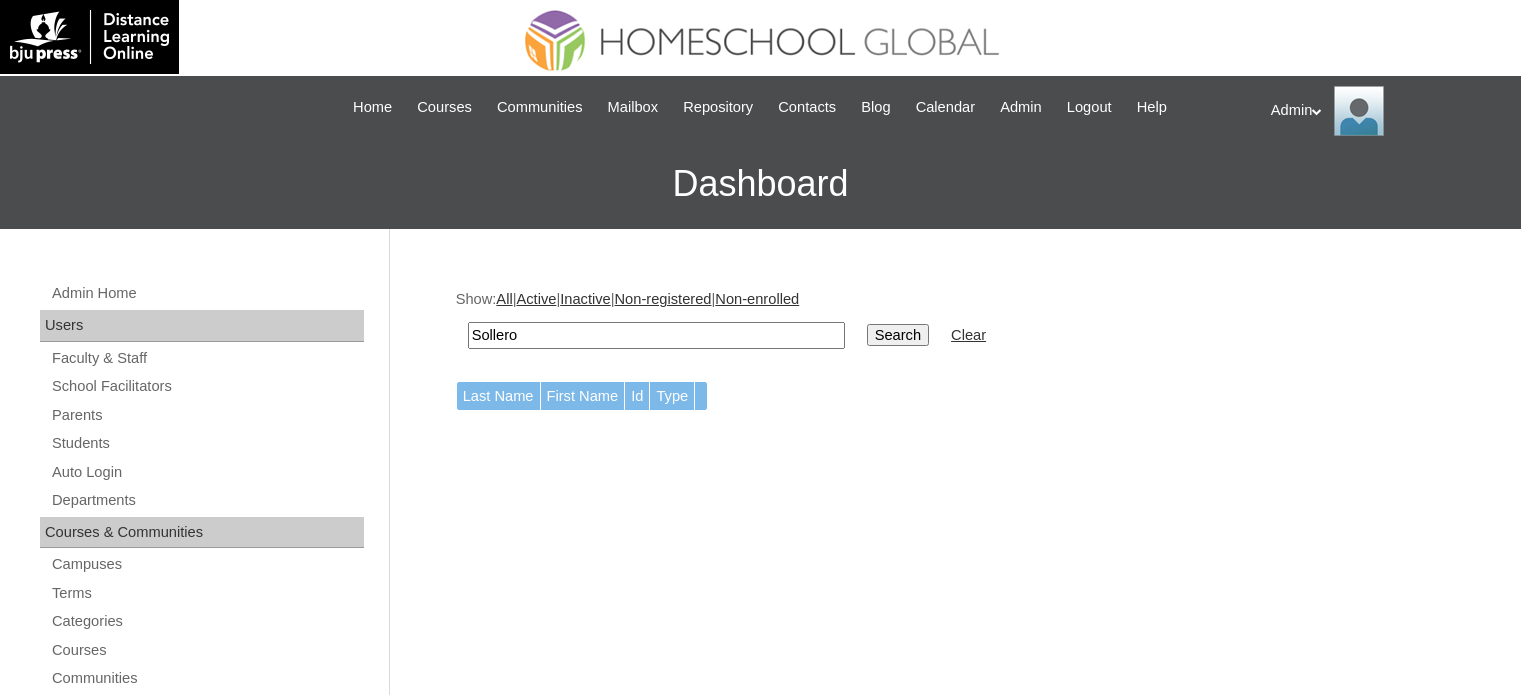 scroll, scrollTop: 0, scrollLeft: 0, axis: both 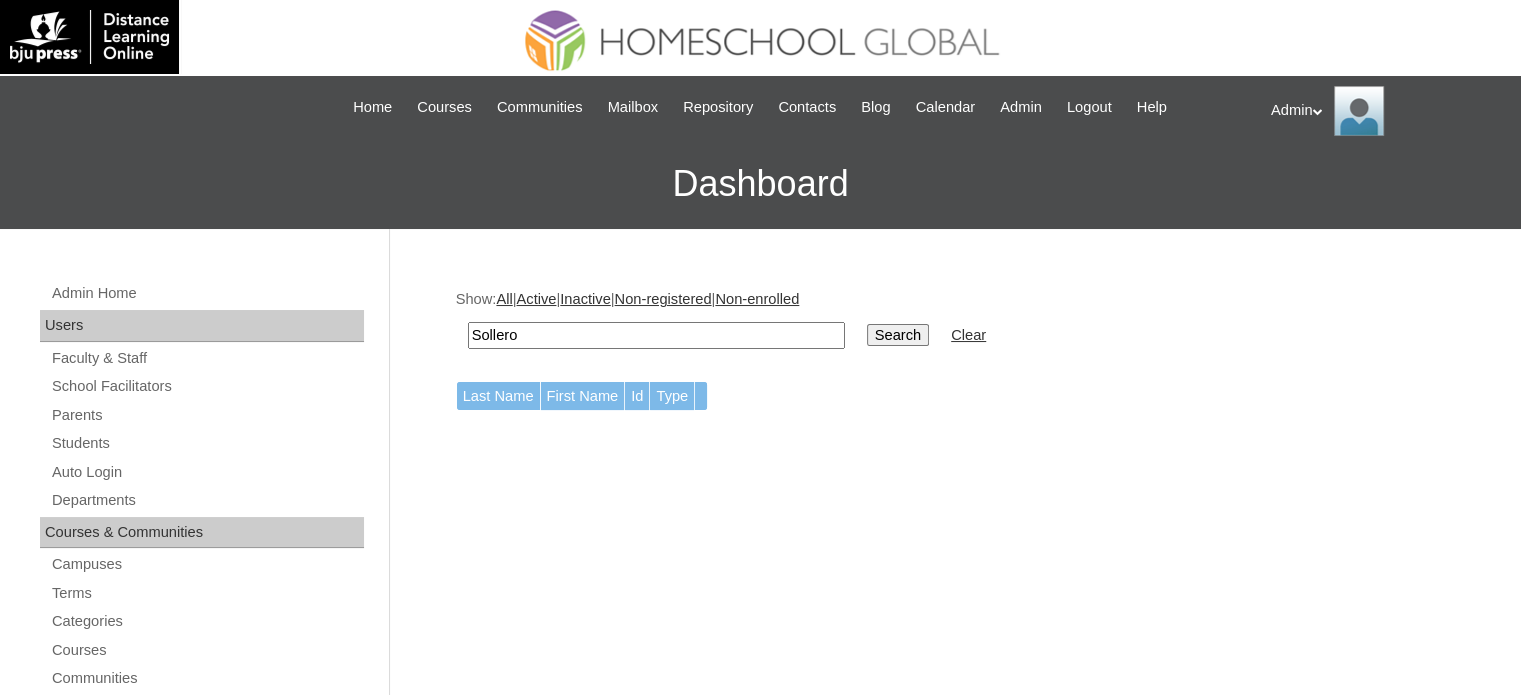 click on "Sollero" at bounding box center [656, 335] 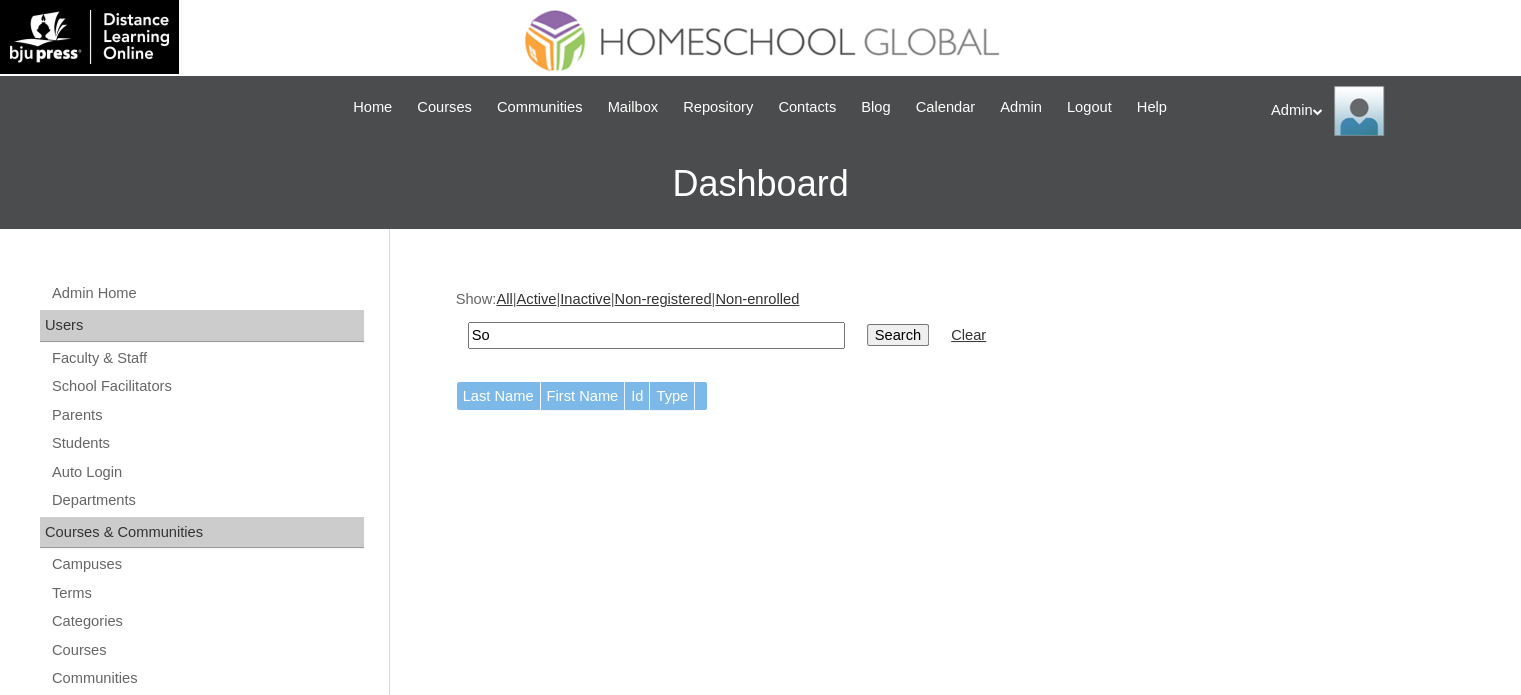 type on "S" 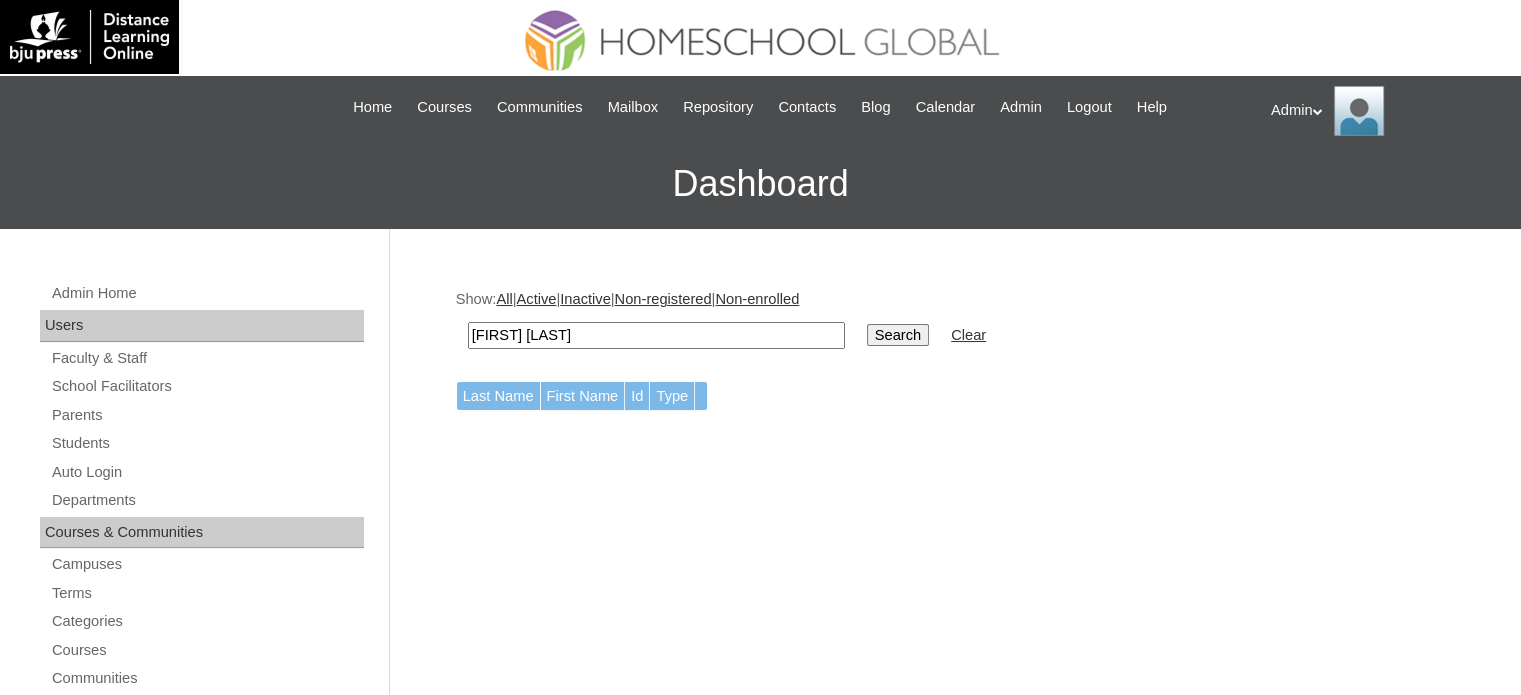 type on "[FIRST] [LAST]" 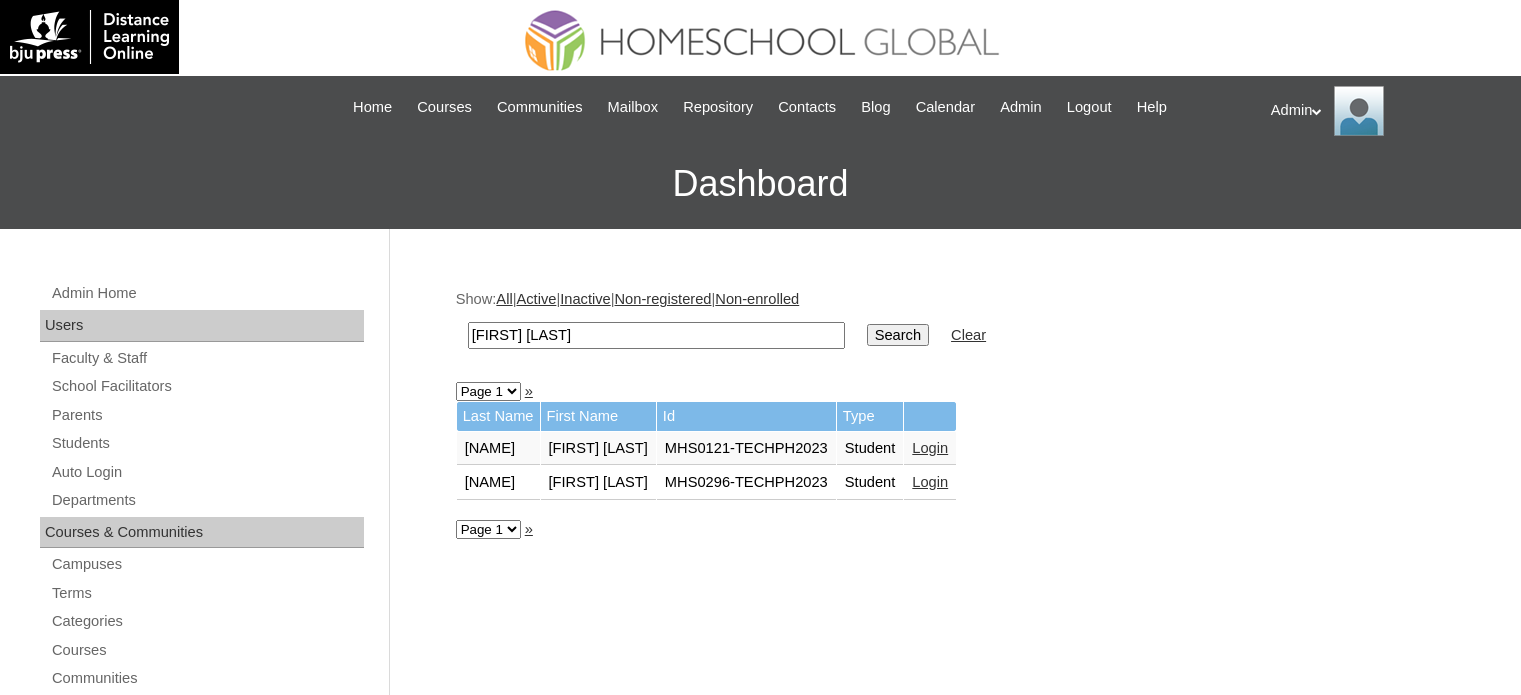 scroll, scrollTop: 0, scrollLeft: 0, axis: both 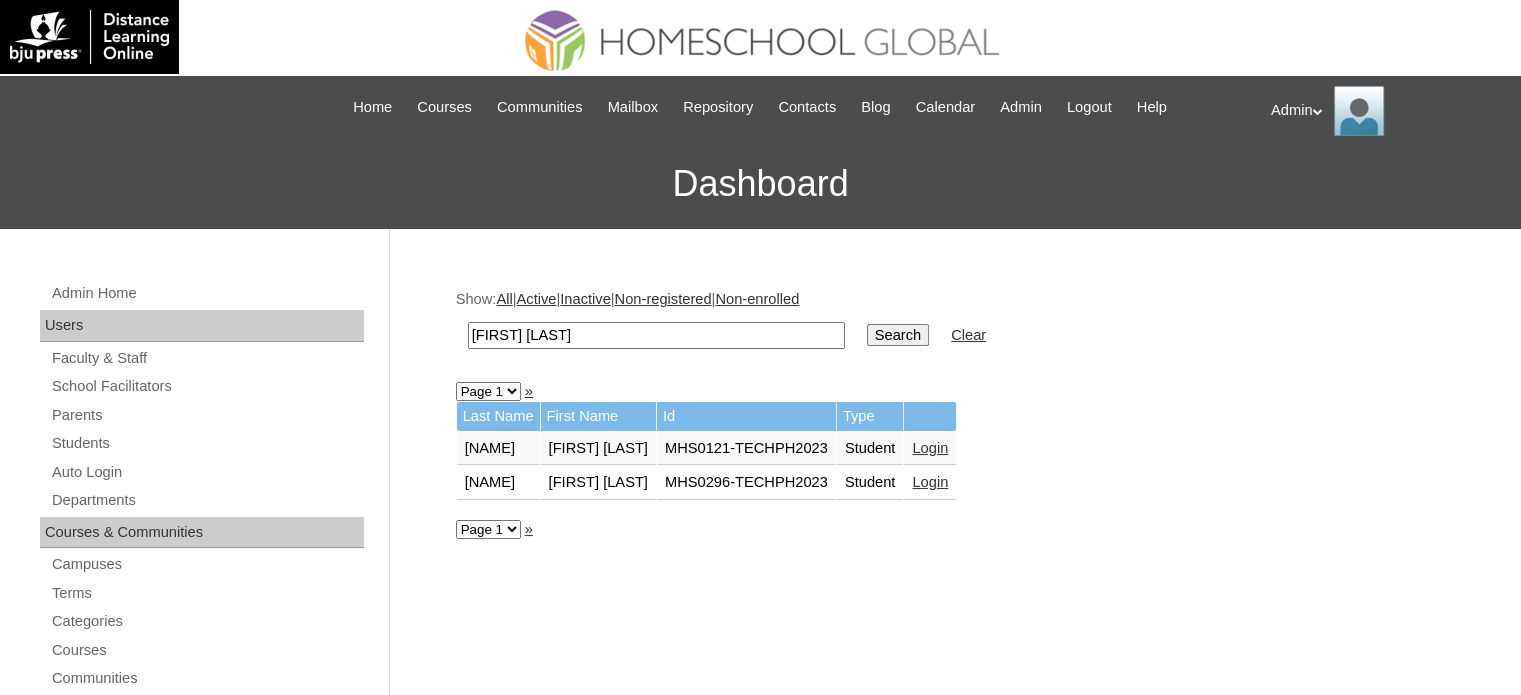 click on "[FIRST] [LAST]" at bounding box center (656, 335) 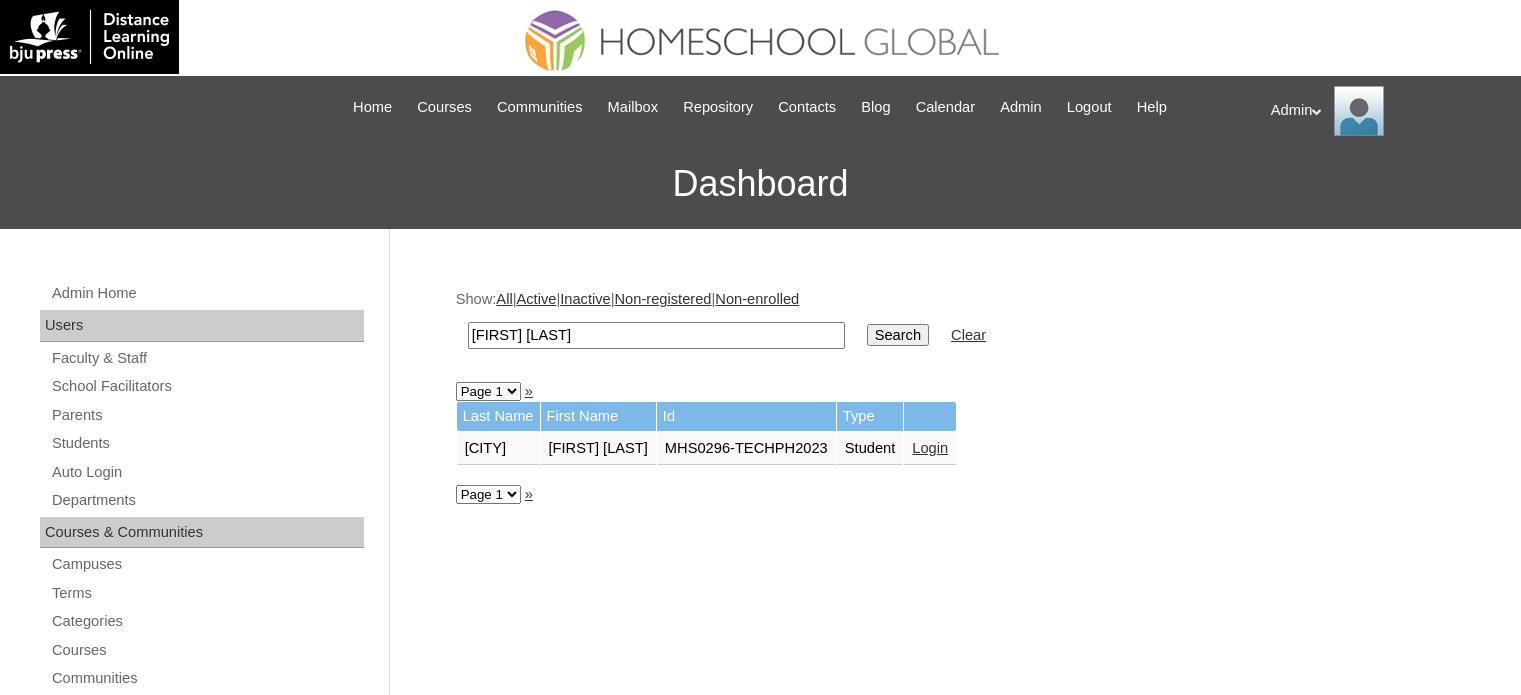 scroll, scrollTop: 0, scrollLeft: 0, axis: both 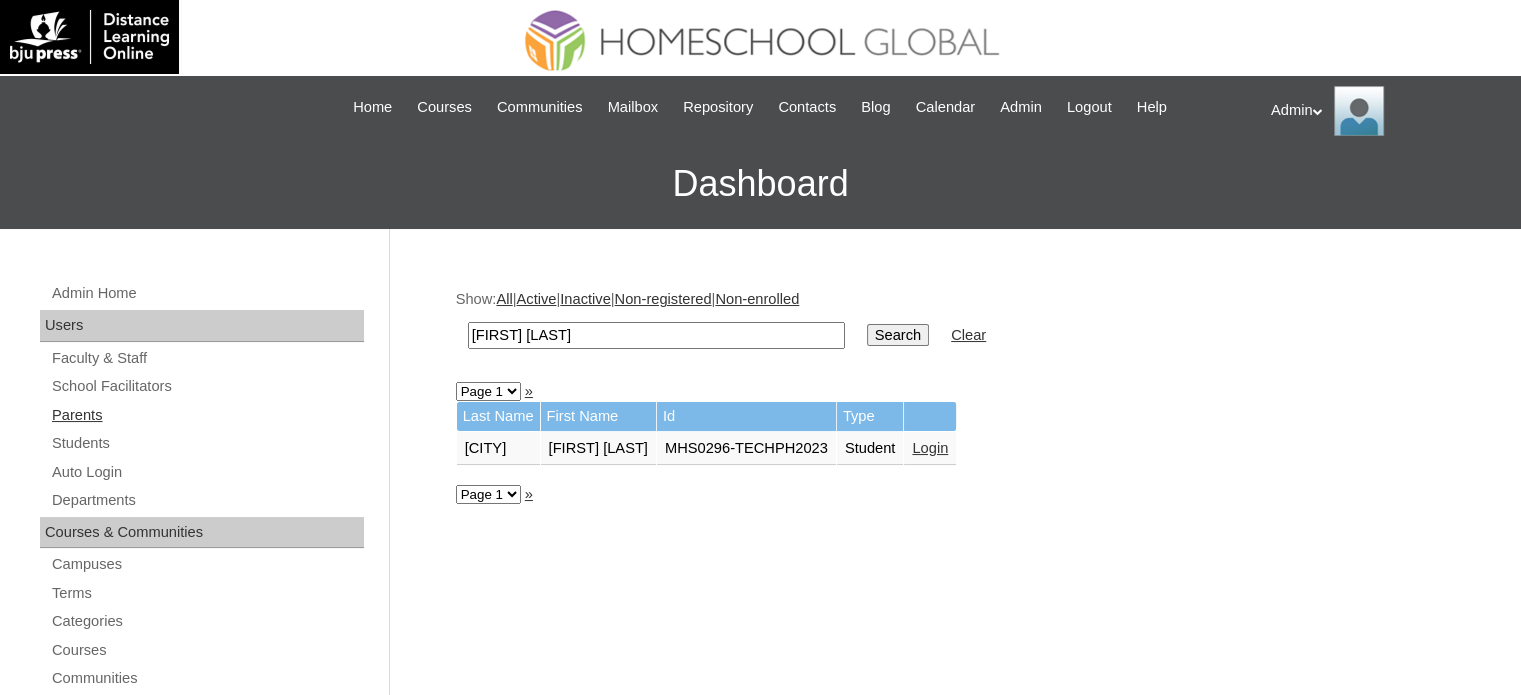 click on "Parents" at bounding box center (207, 415) 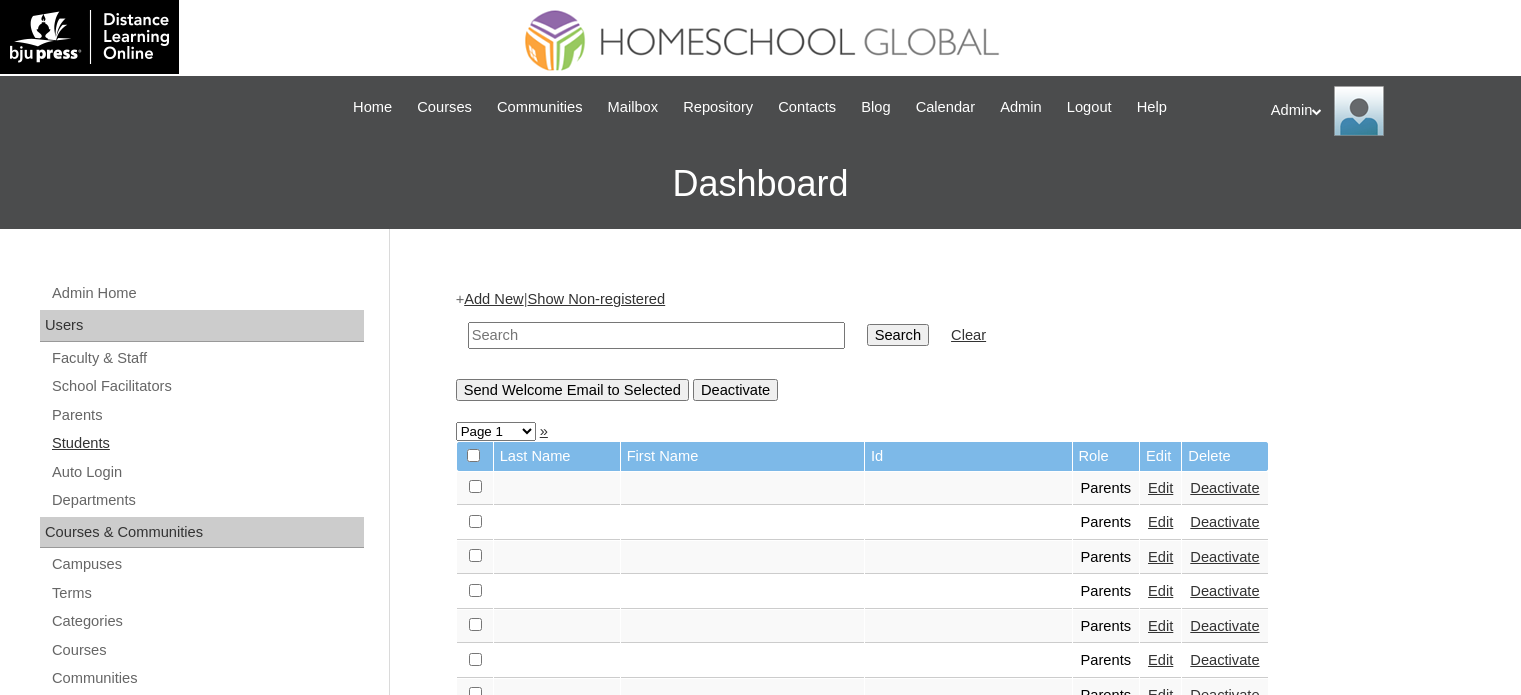 scroll, scrollTop: 0, scrollLeft: 0, axis: both 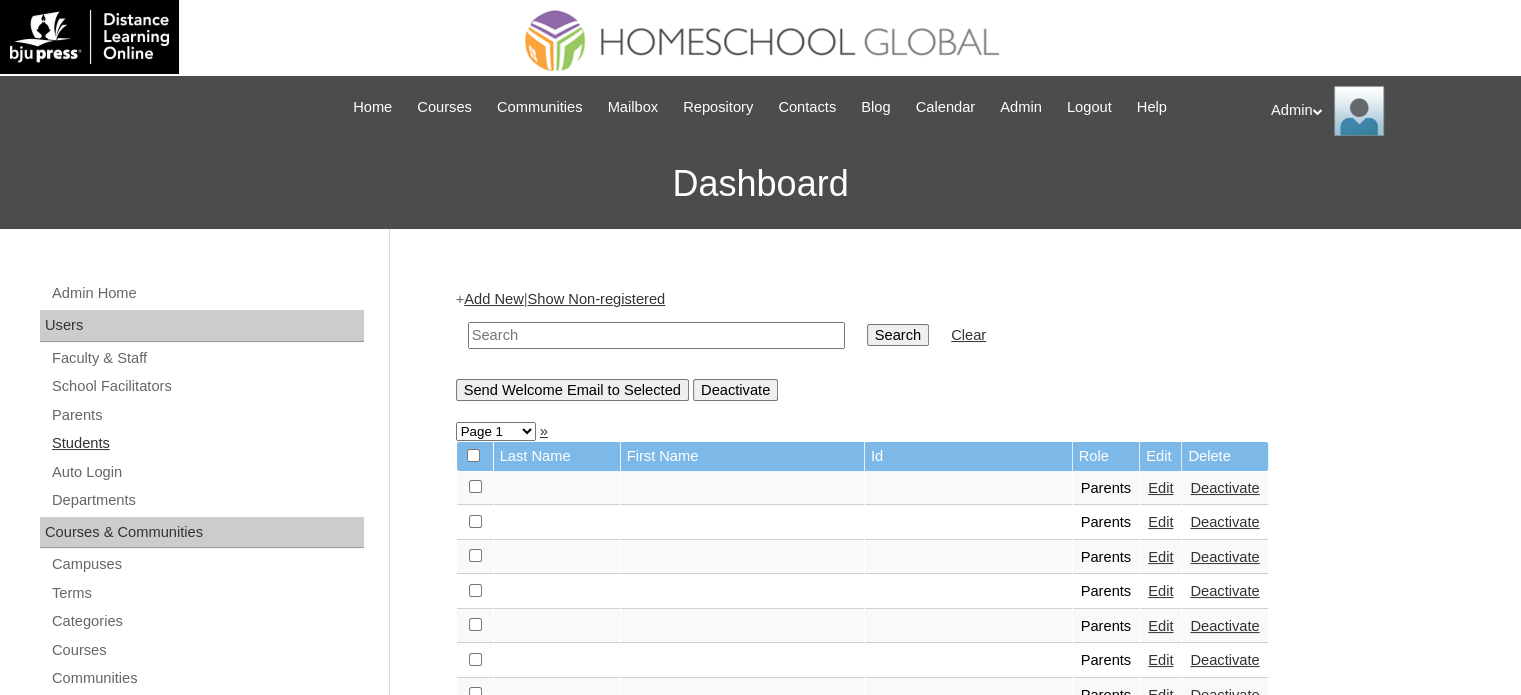 click on "Students" at bounding box center [207, 443] 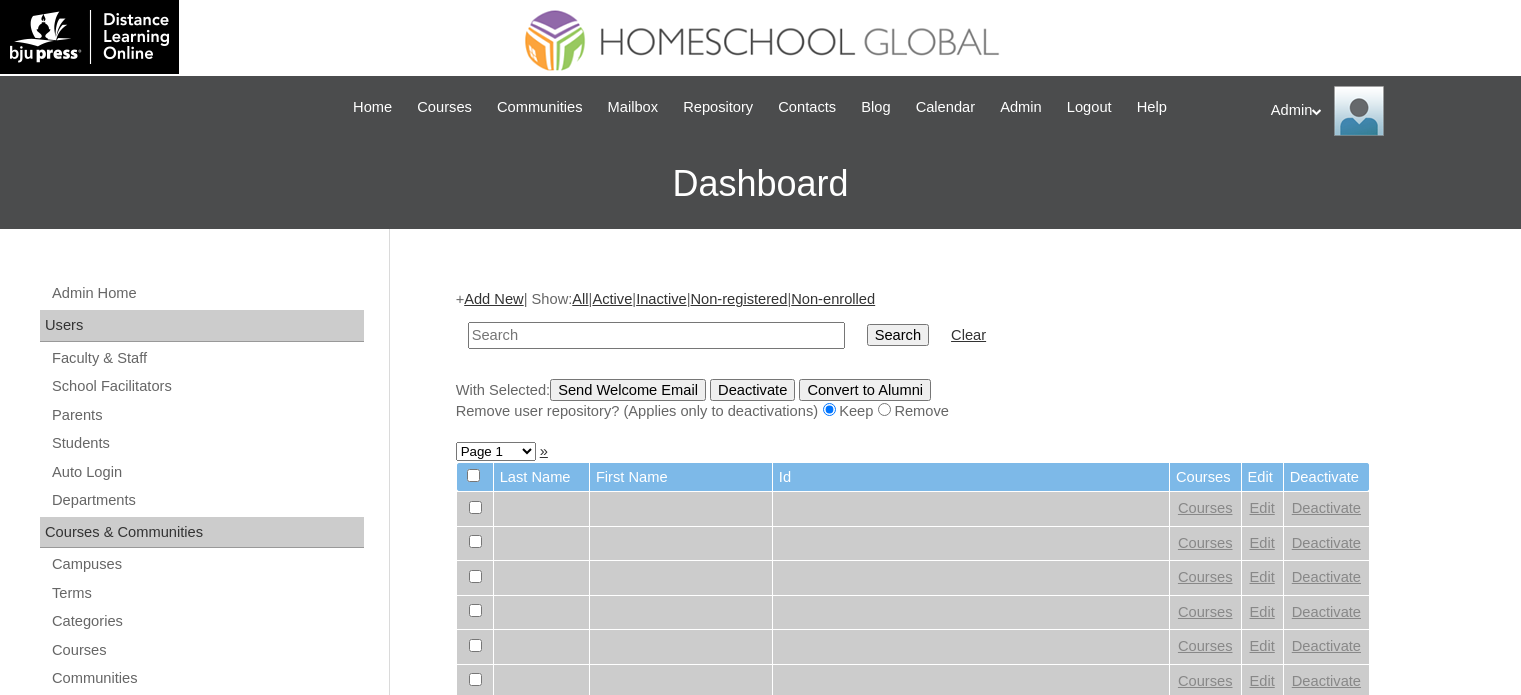 scroll, scrollTop: 0, scrollLeft: 0, axis: both 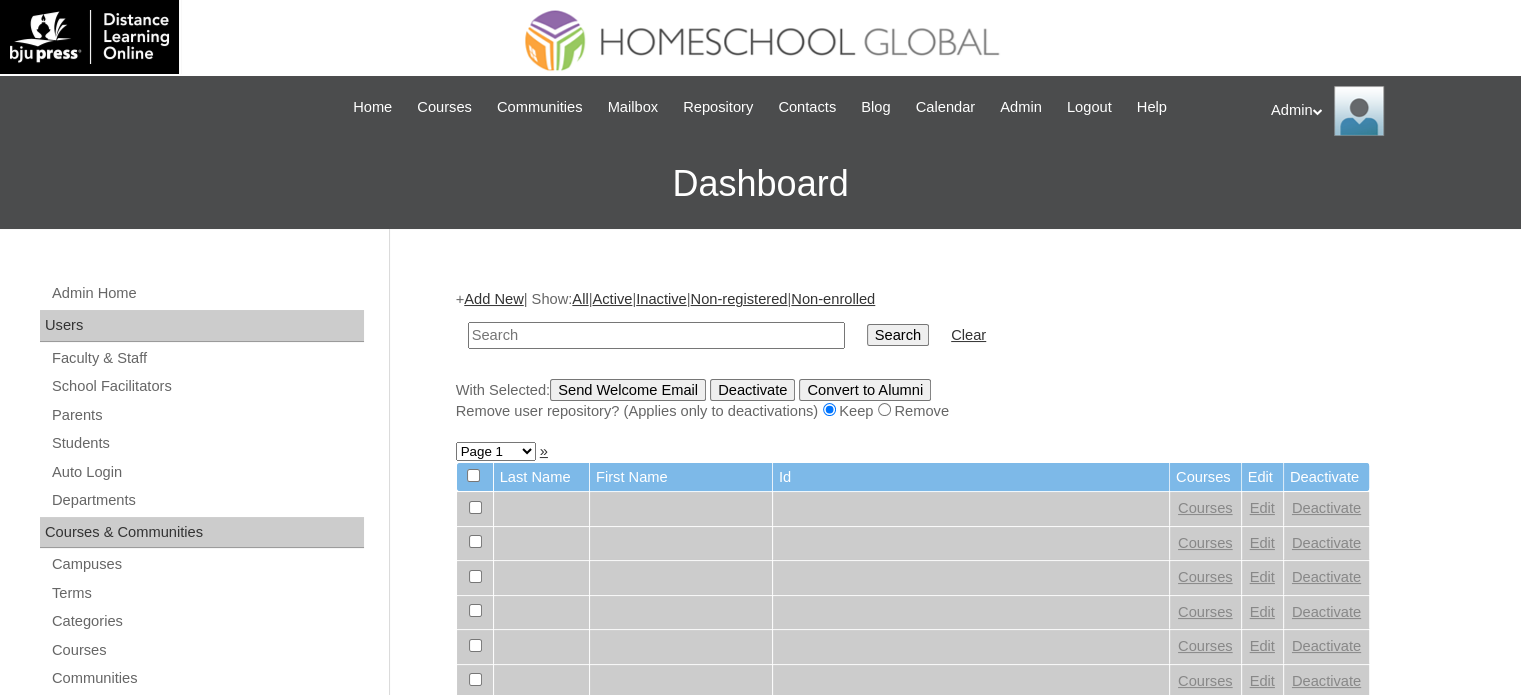drag, startPoint x: 0, startPoint y: 0, endPoint x: 564, endPoint y: 341, distance: 659.0728 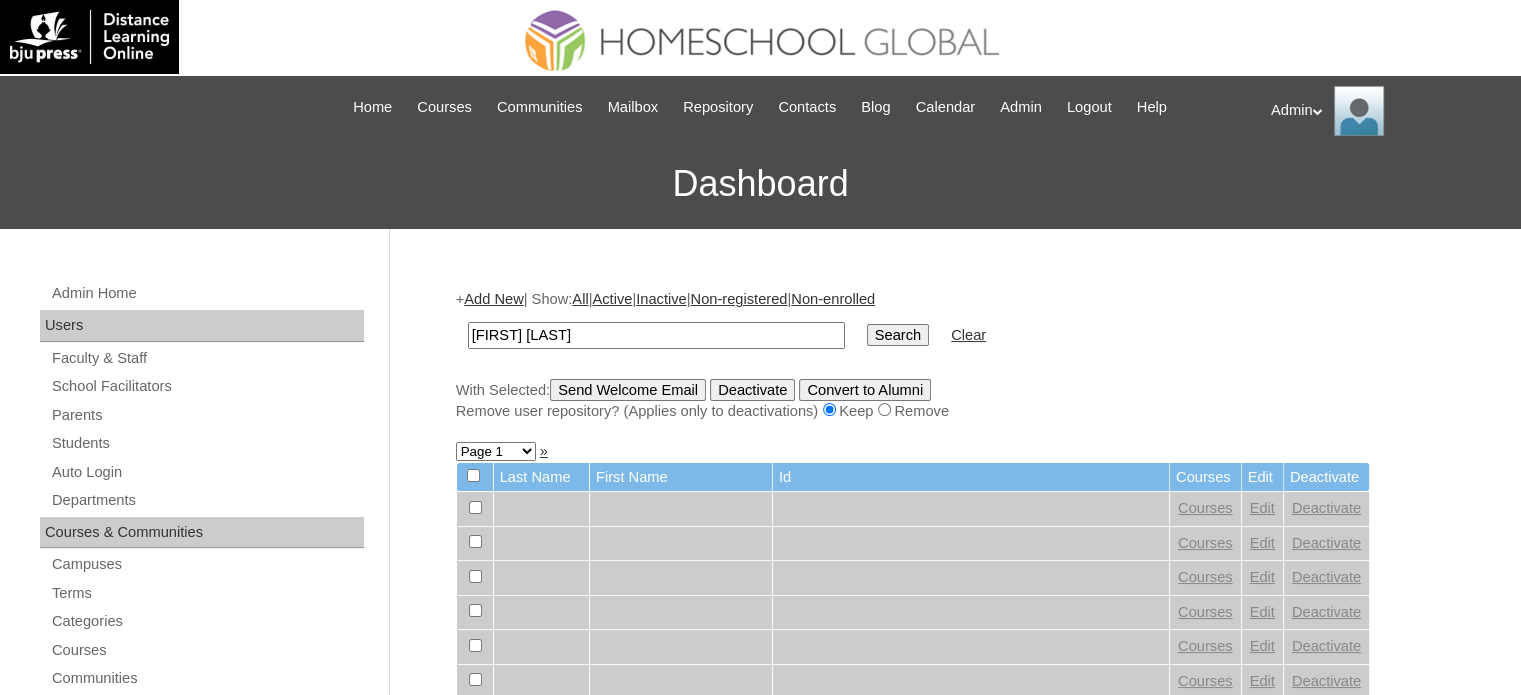 click on "Clear" at bounding box center [968, 335] 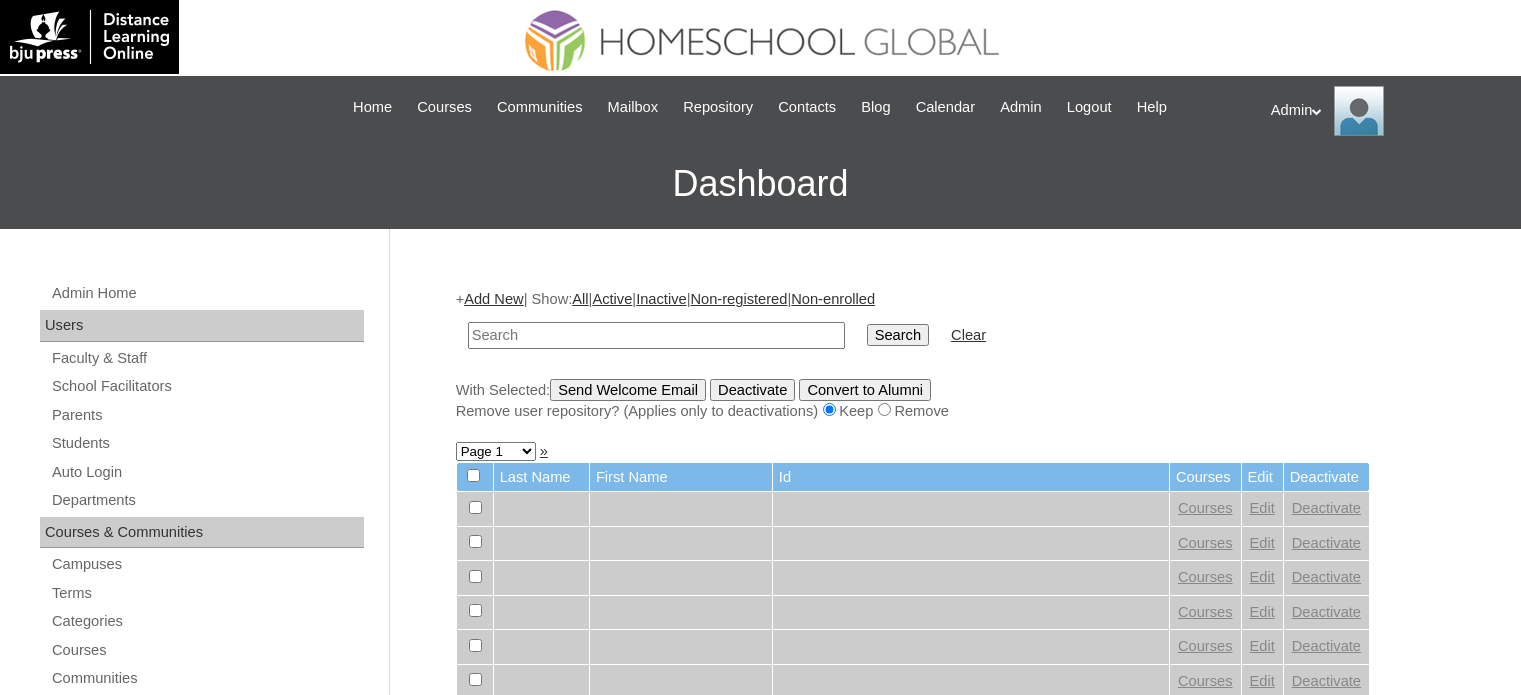 scroll, scrollTop: 0, scrollLeft: 0, axis: both 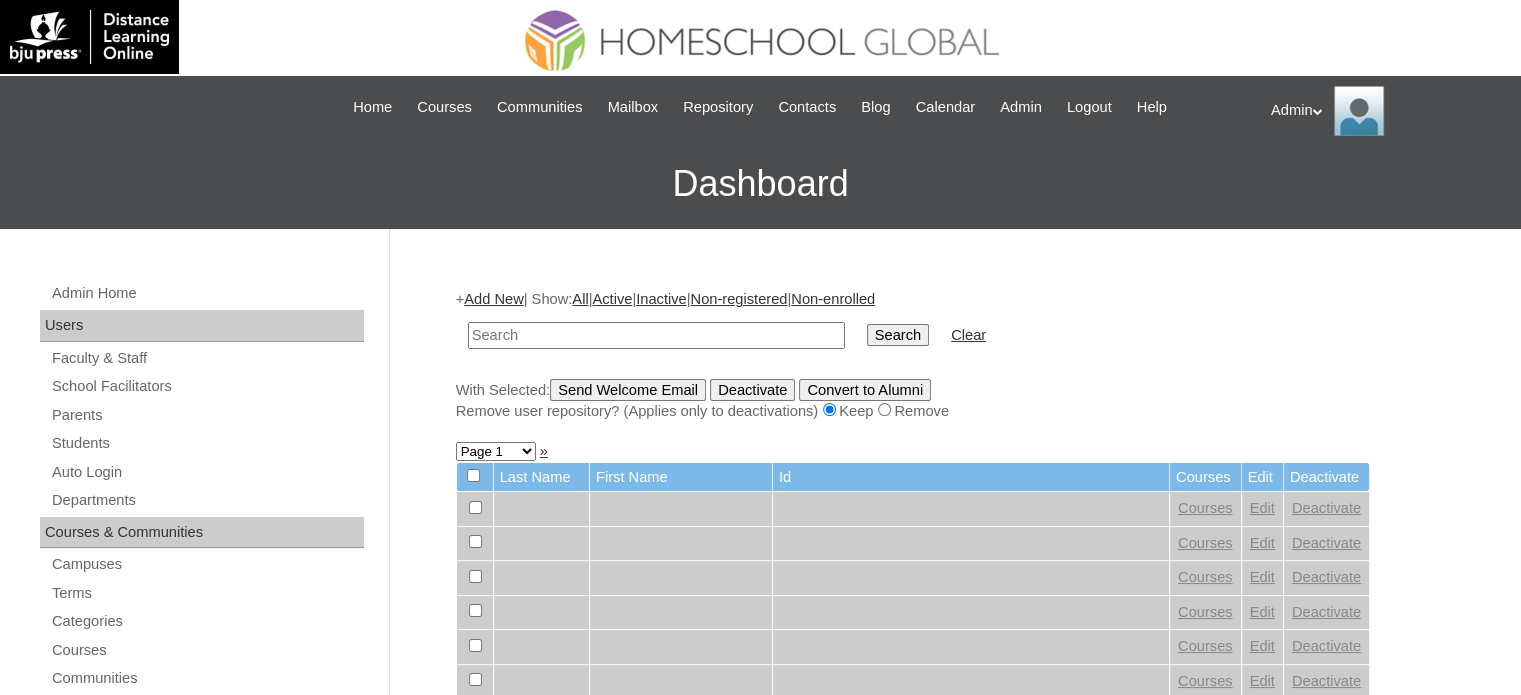 click at bounding box center [656, 335] 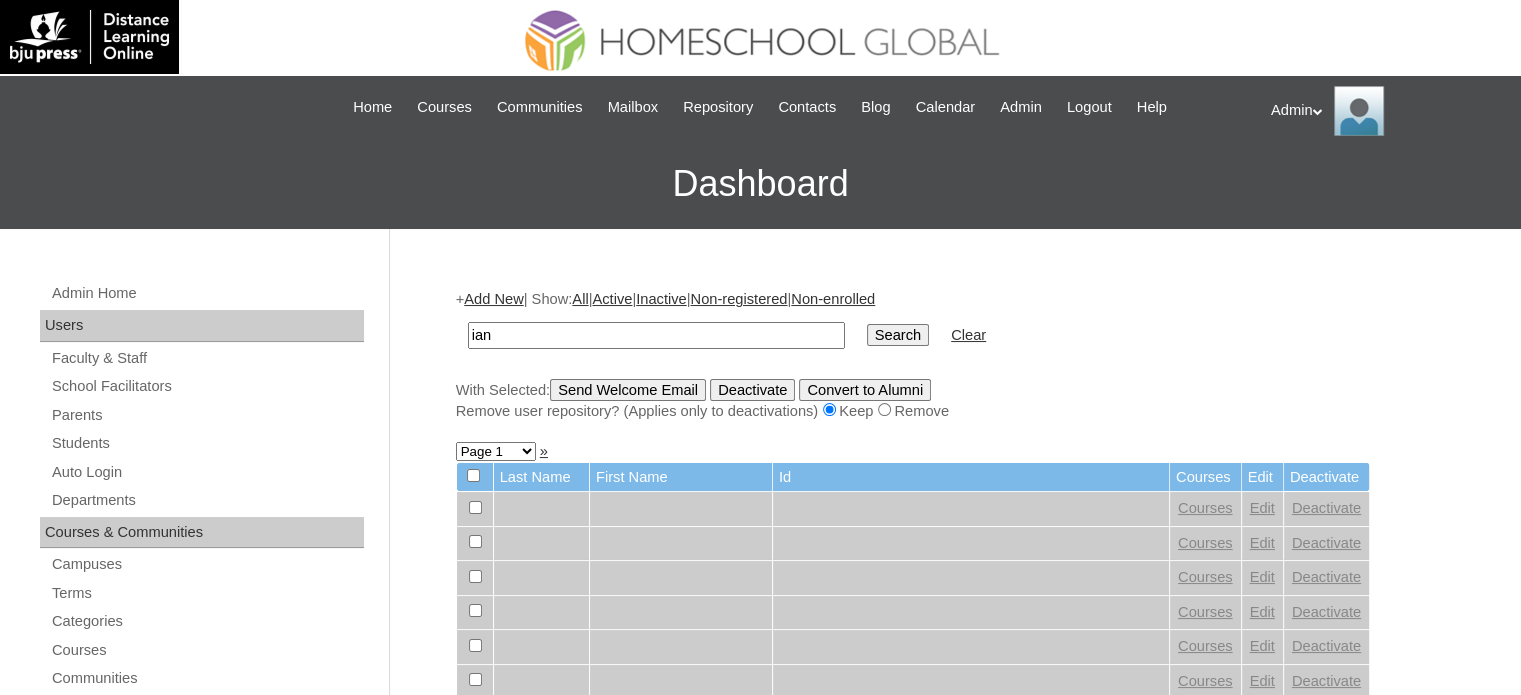 type on "ian" 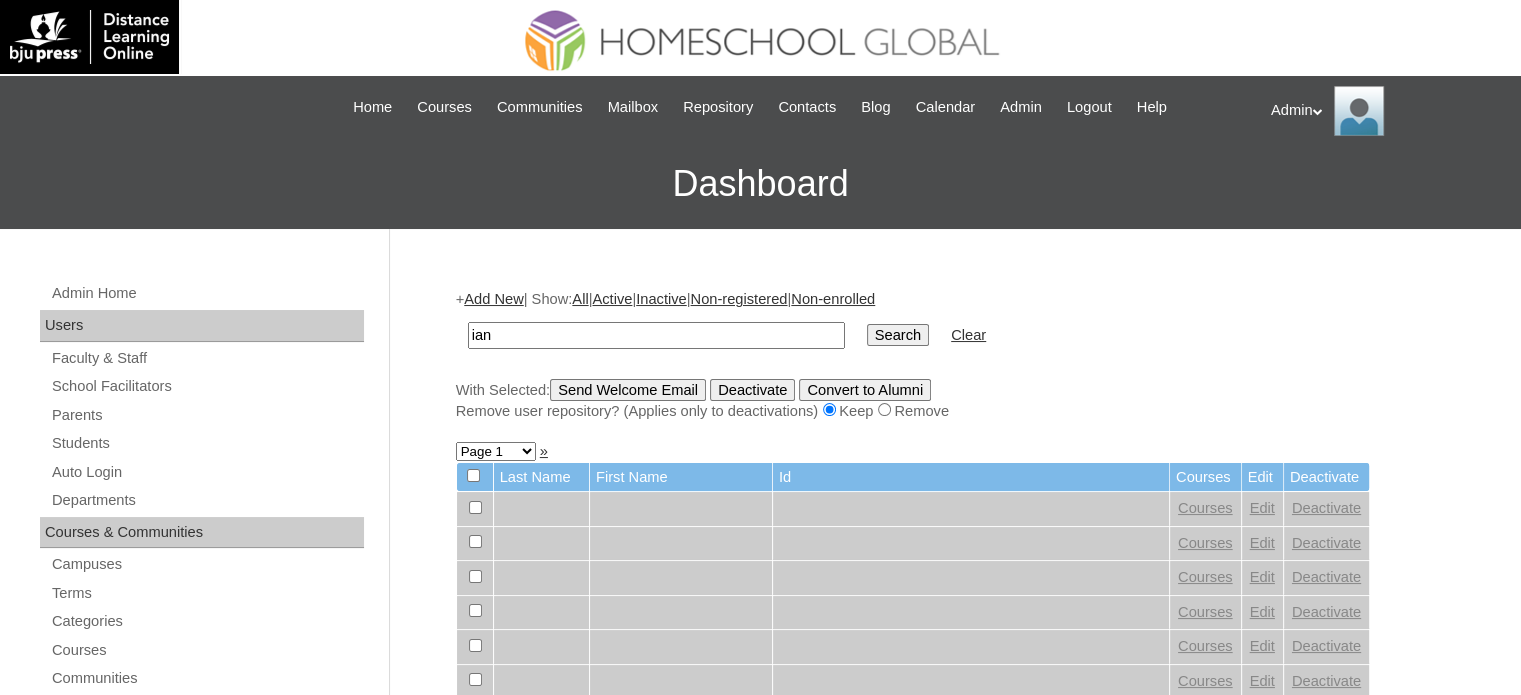 click on "Search" at bounding box center (898, 335) 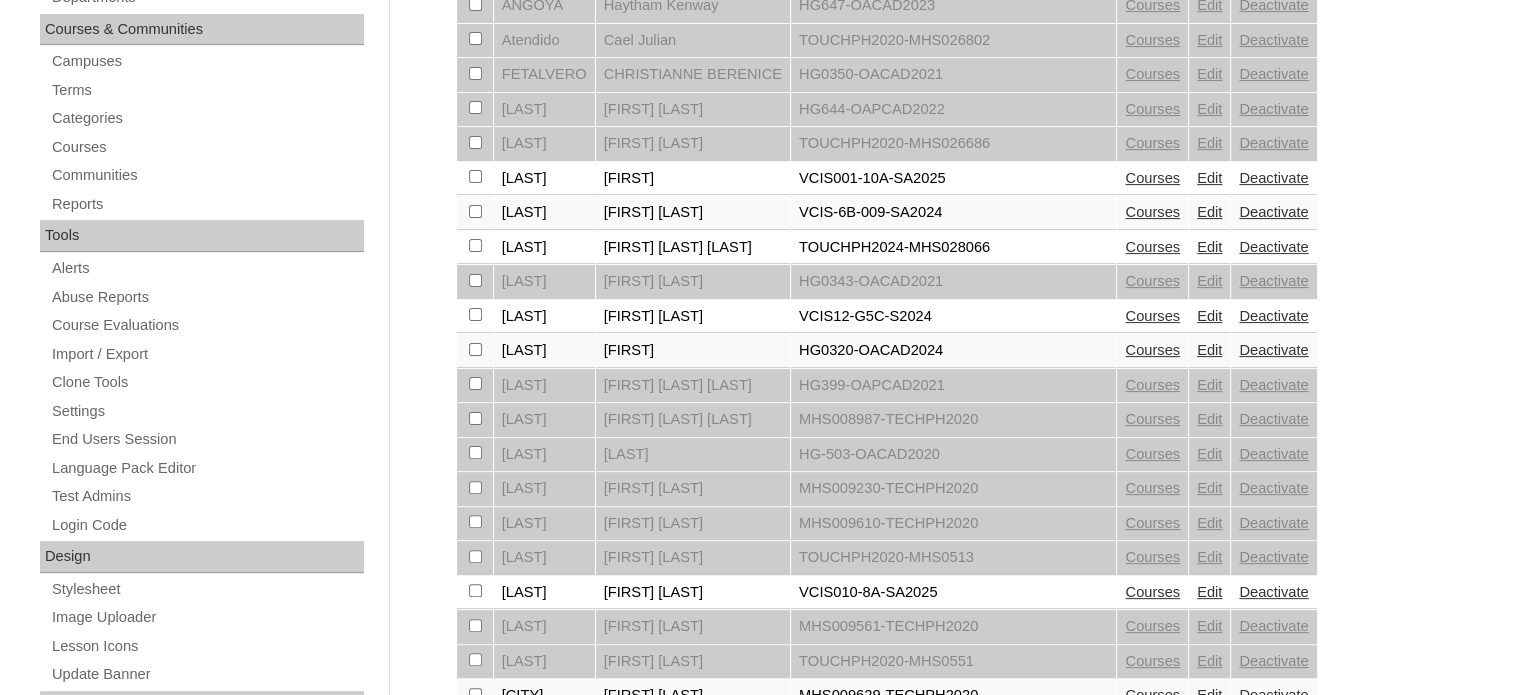 scroll, scrollTop: 0, scrollLeft: 0, axis: both 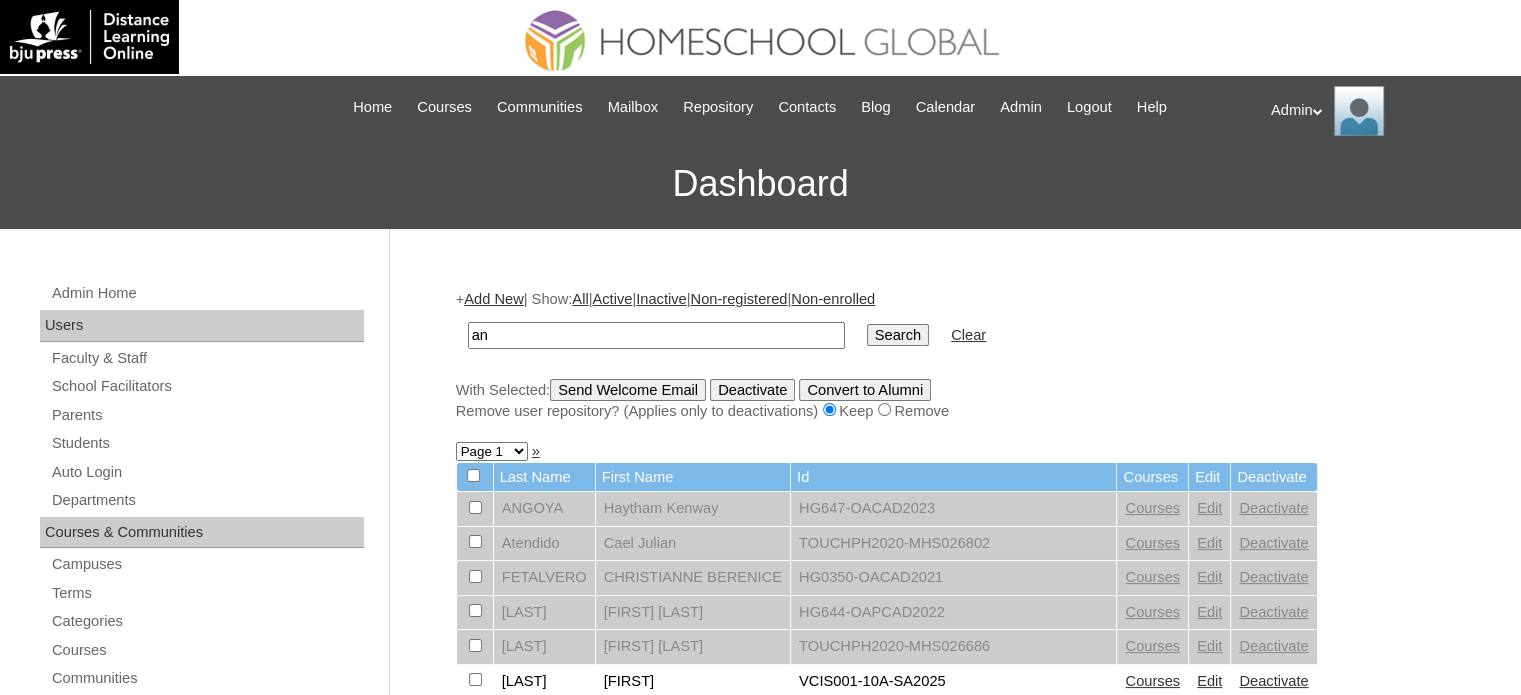 type on "n" 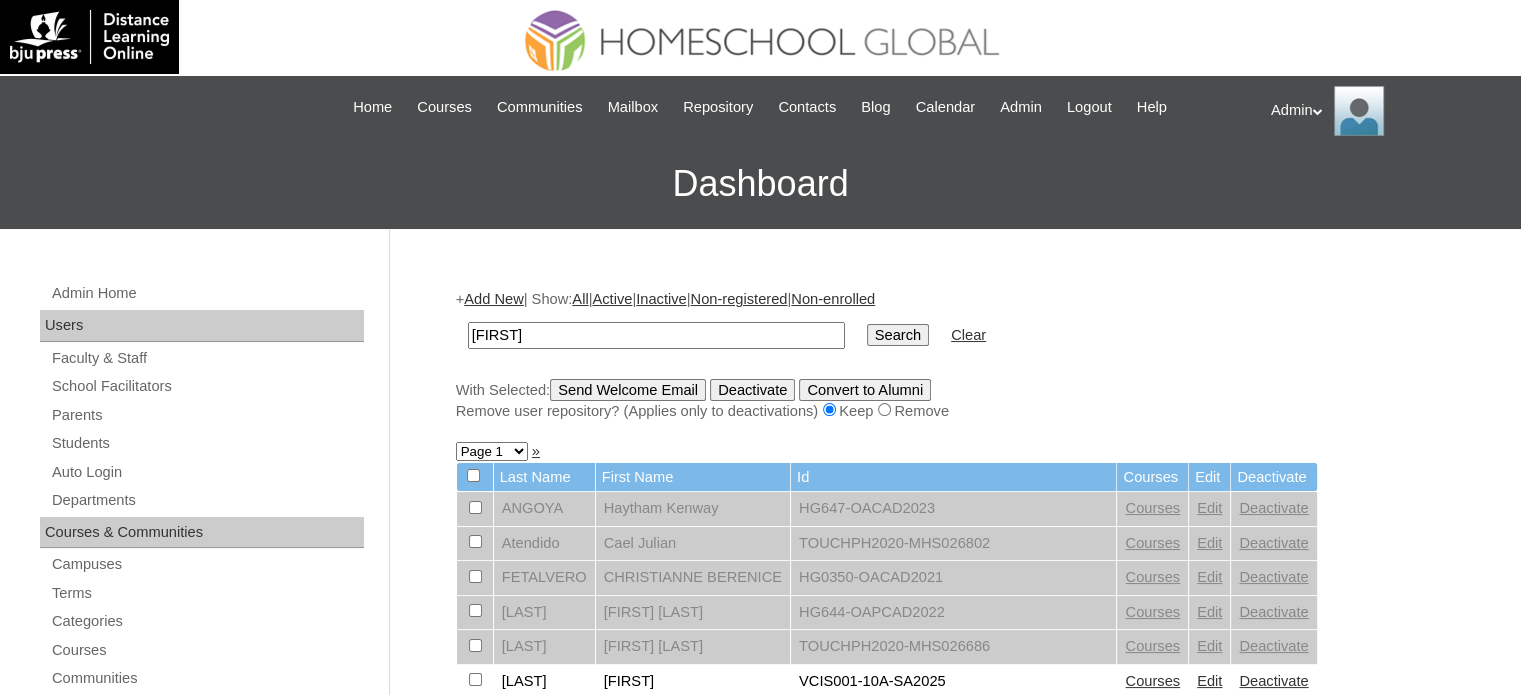 type on "[FIRST]" 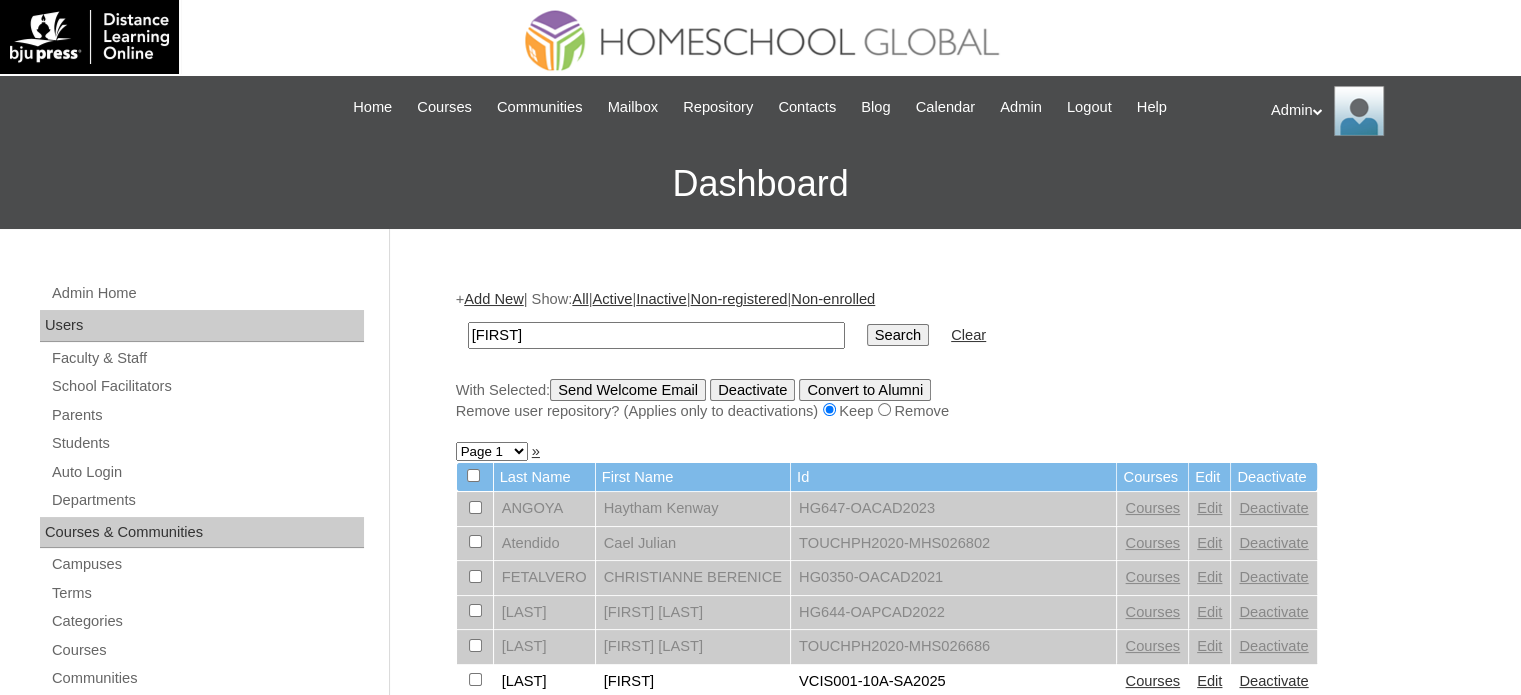 click on "Search" at bounding box center [898, 335] 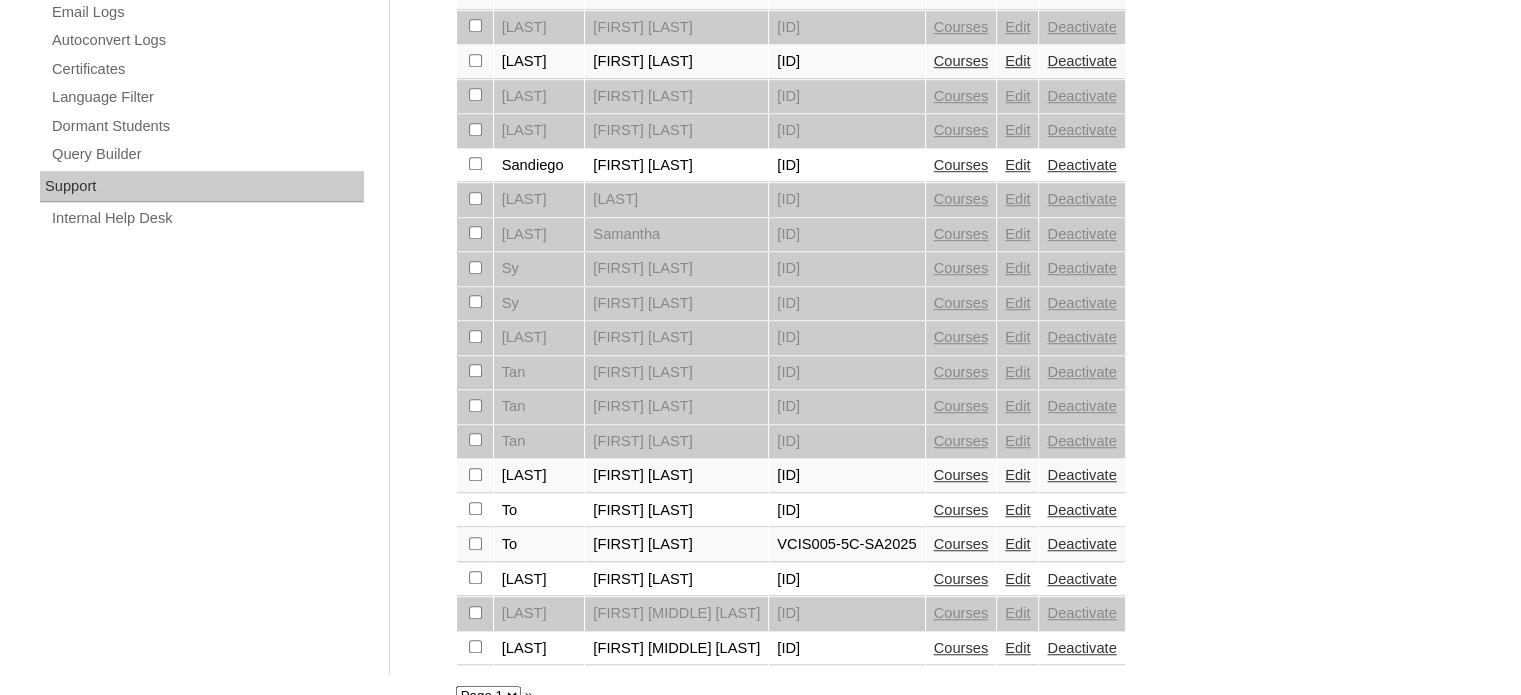 scroll, scrollTop: 1356, scrollLeft: 0, axis: vertical 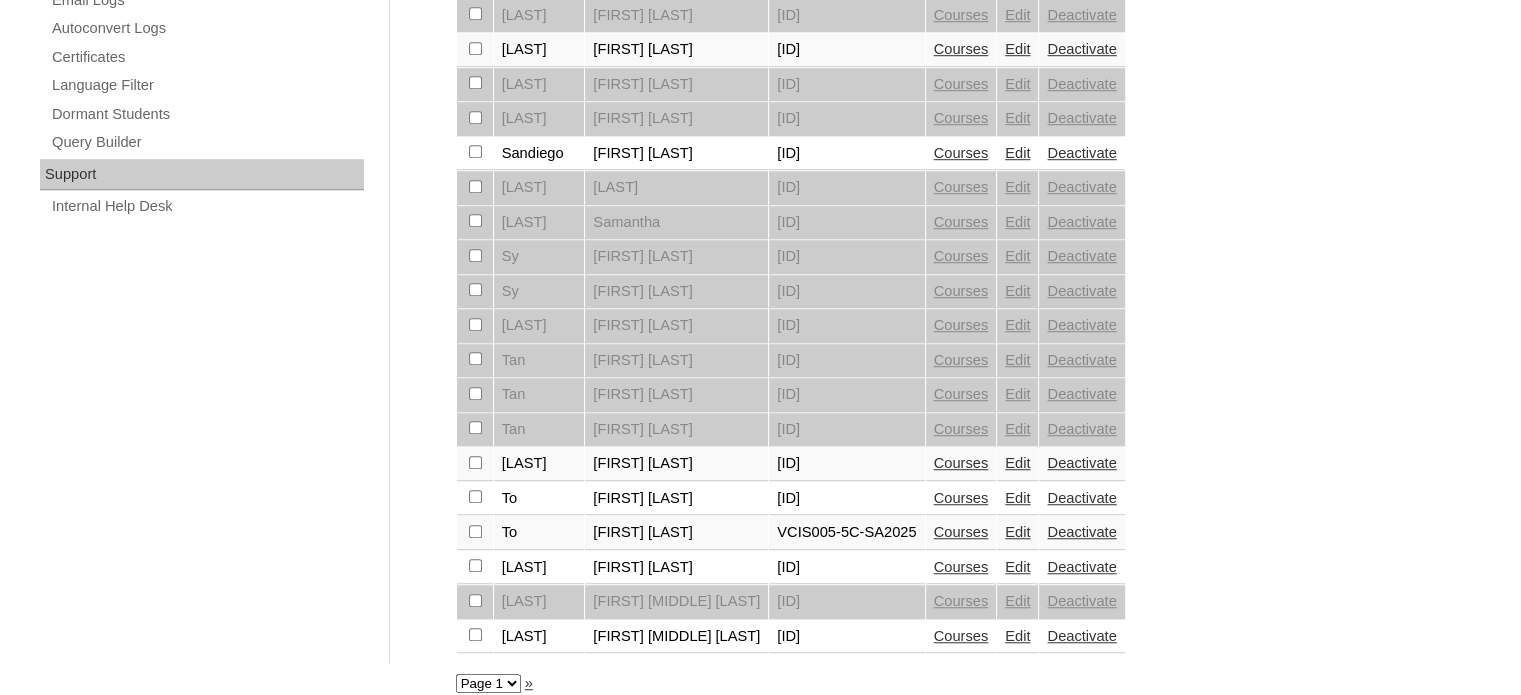 click on "Edit" at bounding box center (1017, 601) 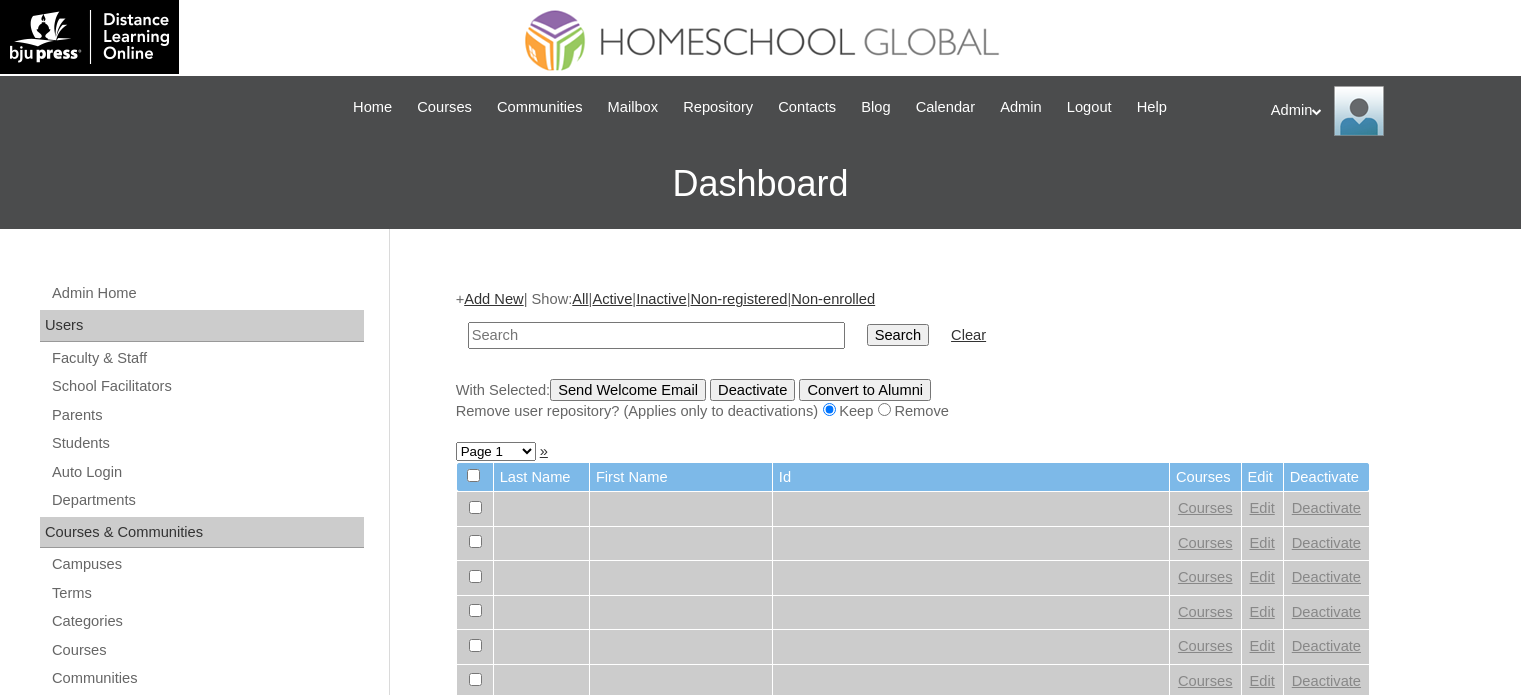 scroll, scrollTop: 0, scrollLeft: 0, axis: both 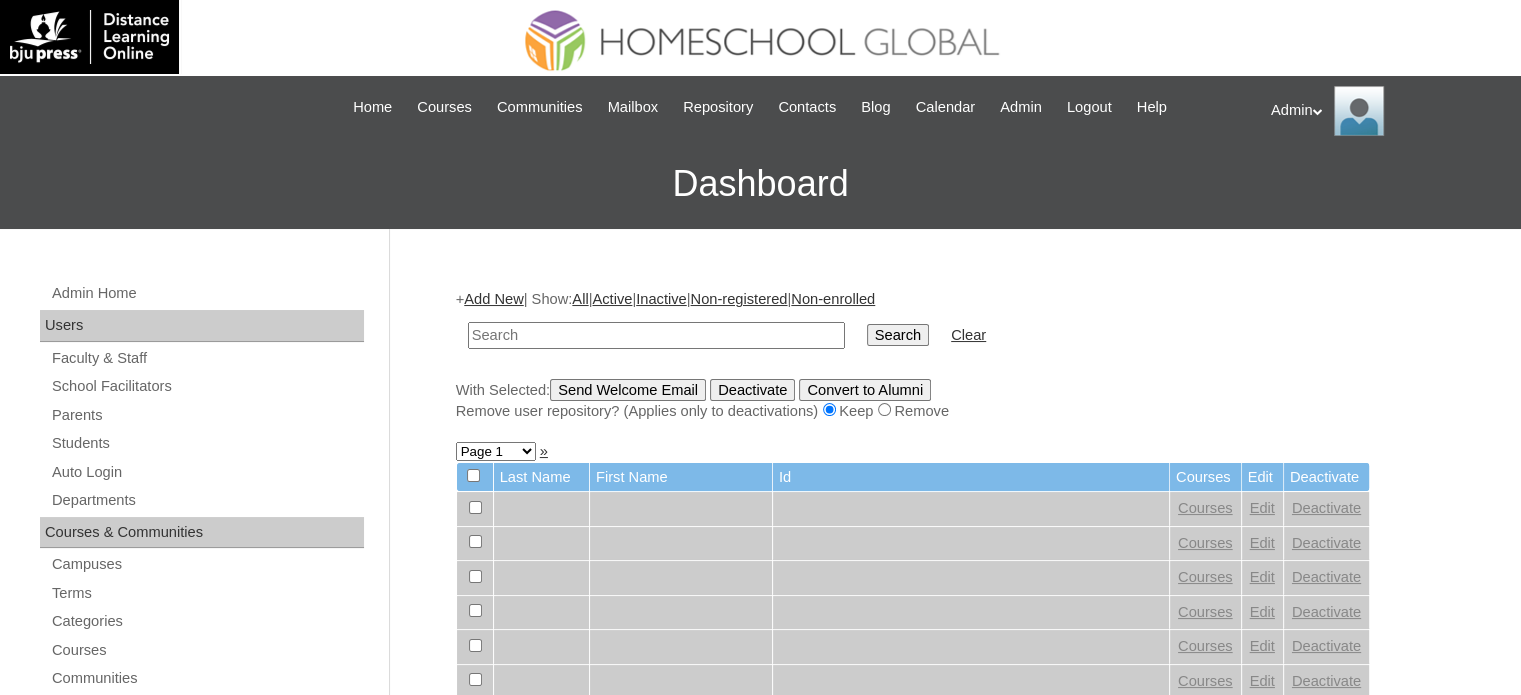click on "Add New" at bounding box center [493, 299] 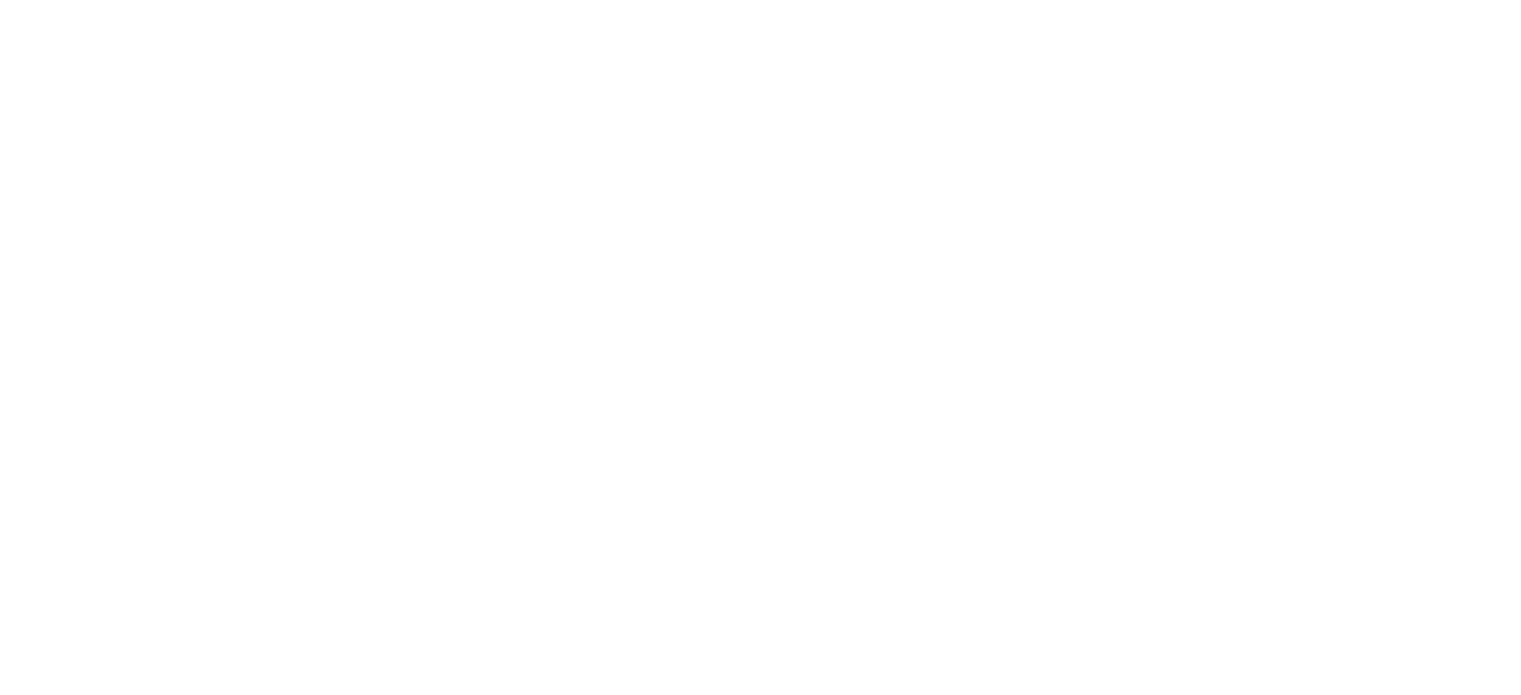 scroll, scrollTop: 0, scrollLeft: 0, axis: both 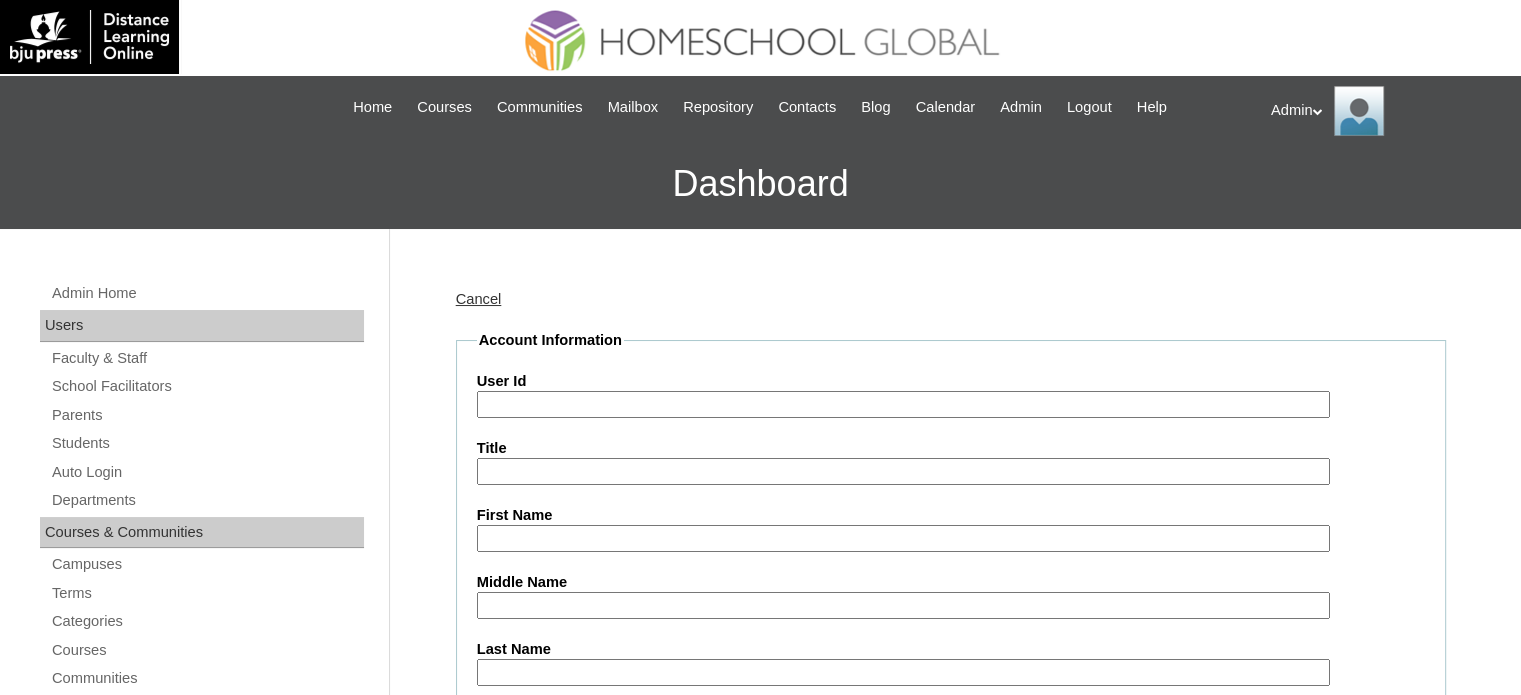 click on "User Id" at bounding box center (903, 404) 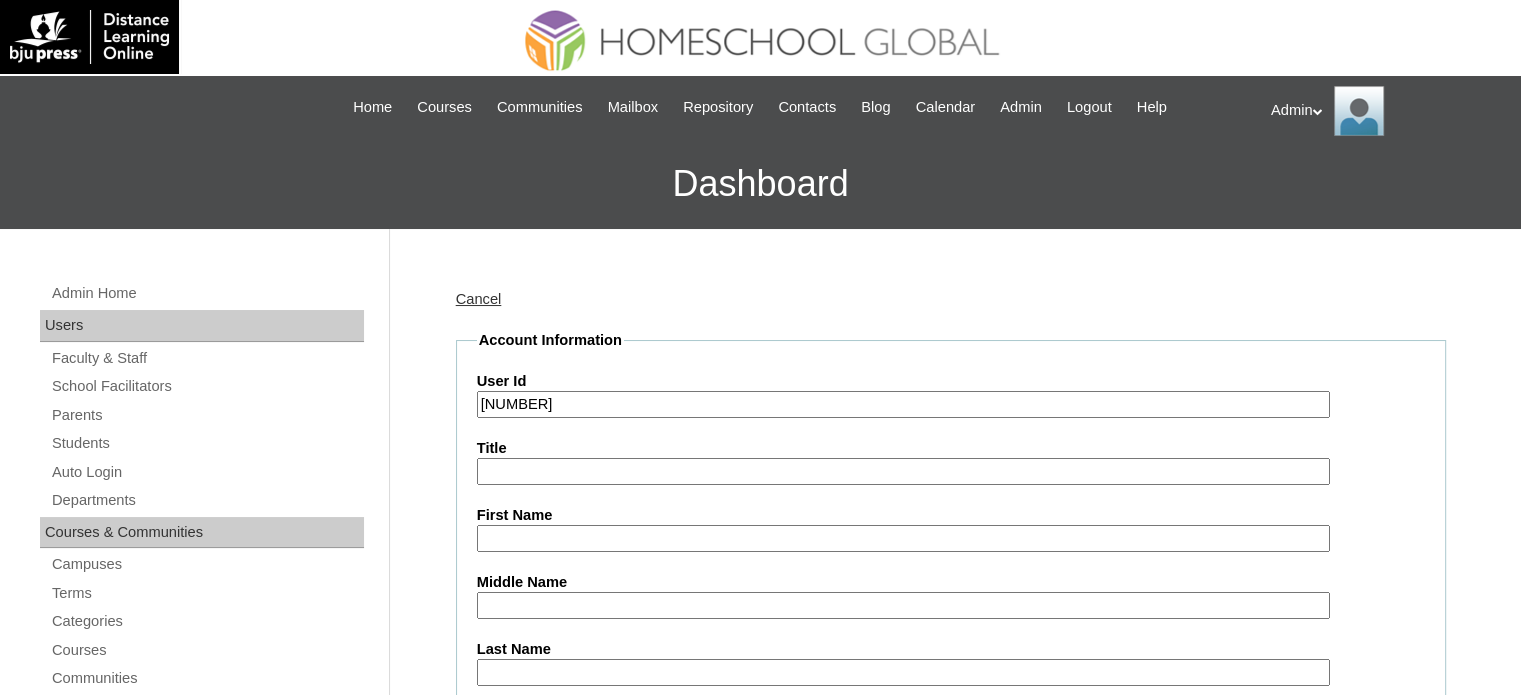 type on "2025-235140" 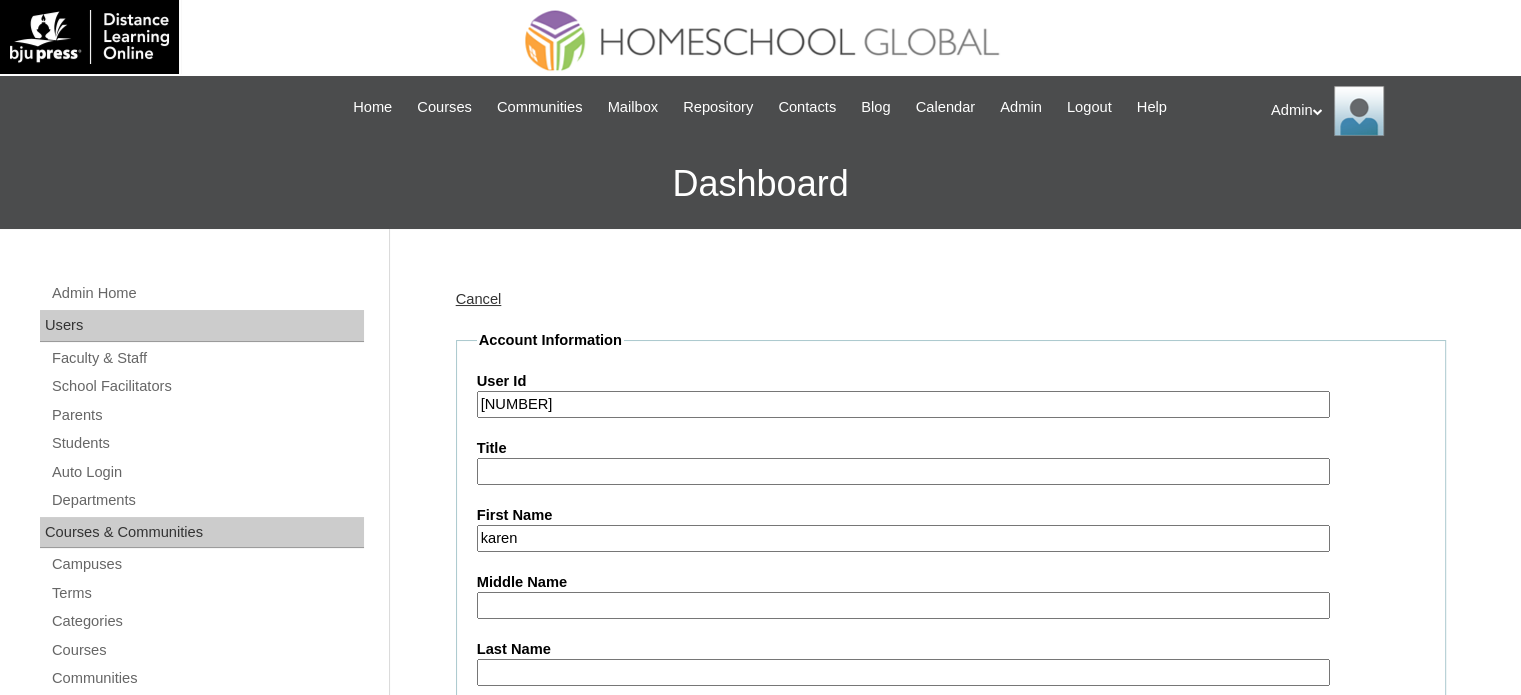 type on "karen" 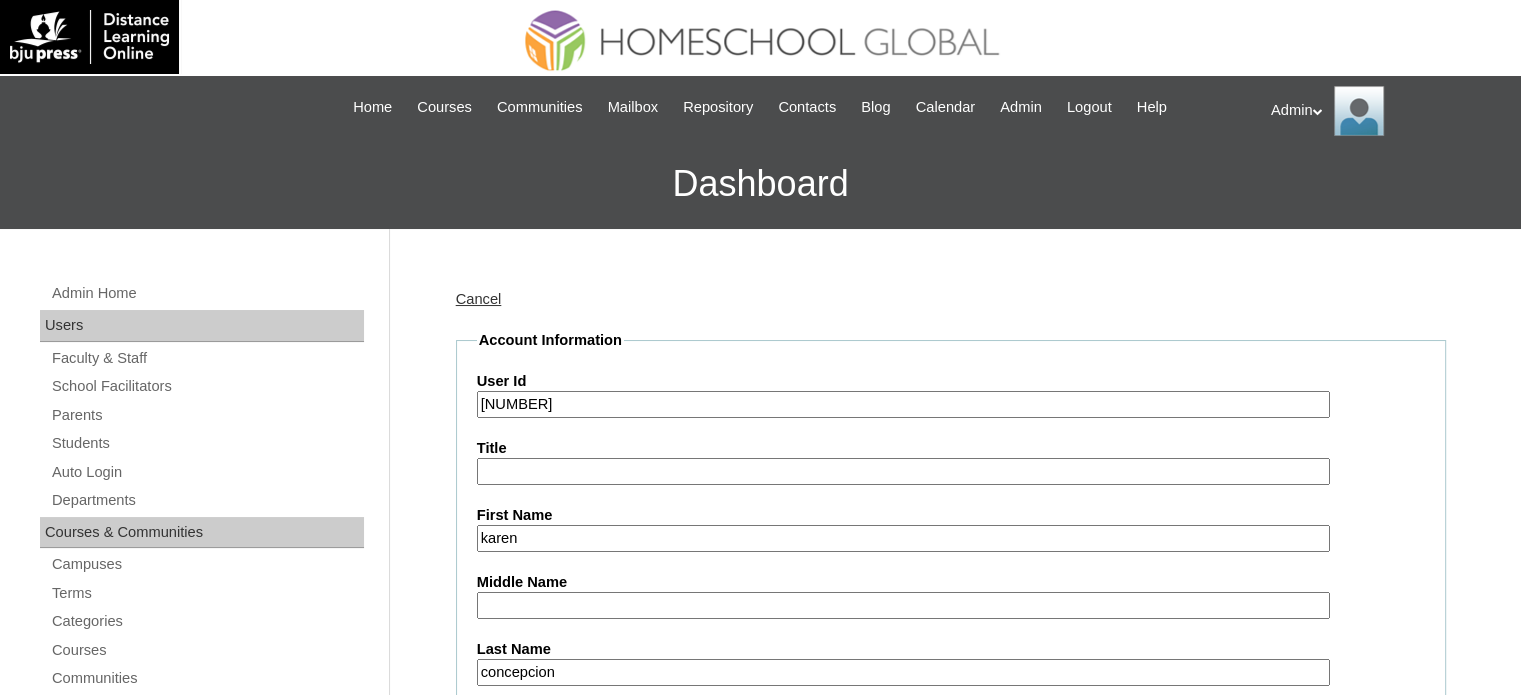 click on "concepcion" at bounding box center [903, 672] 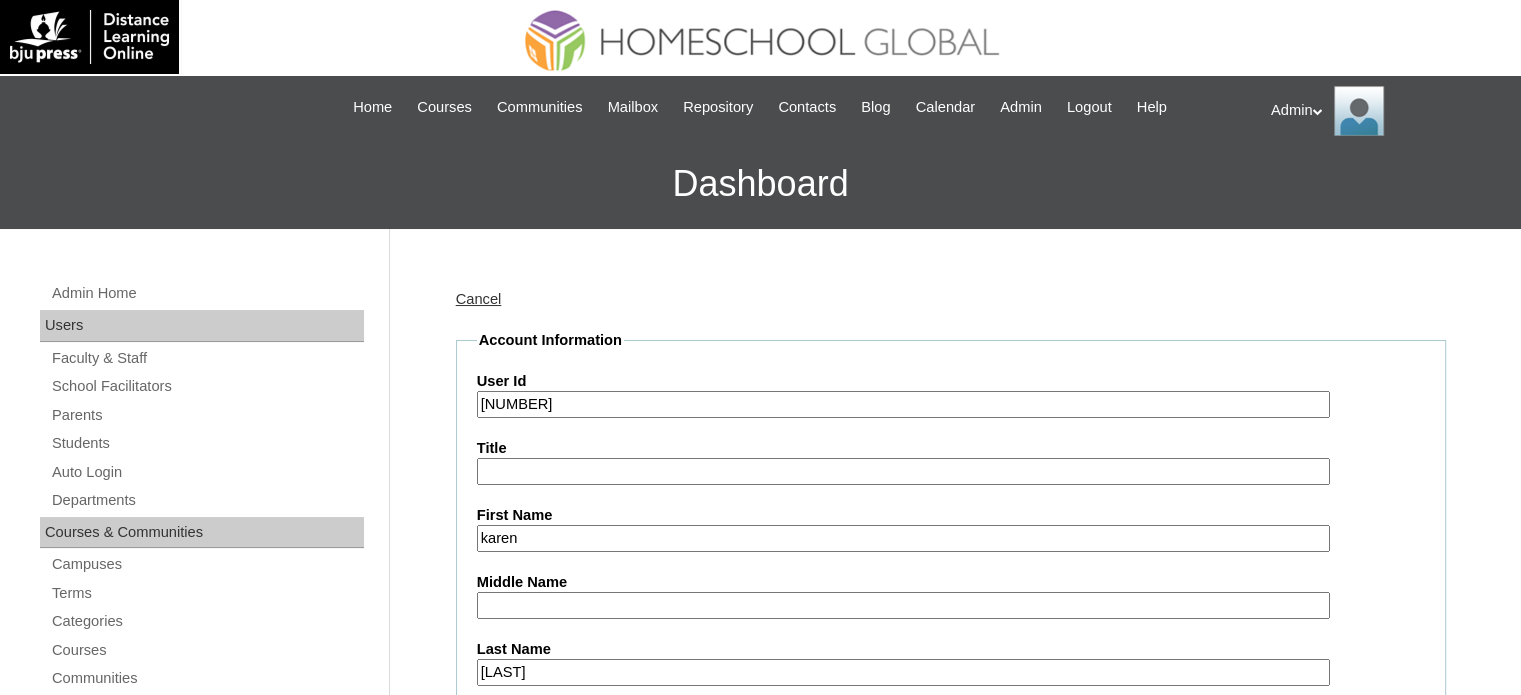 type on "Concepcion" 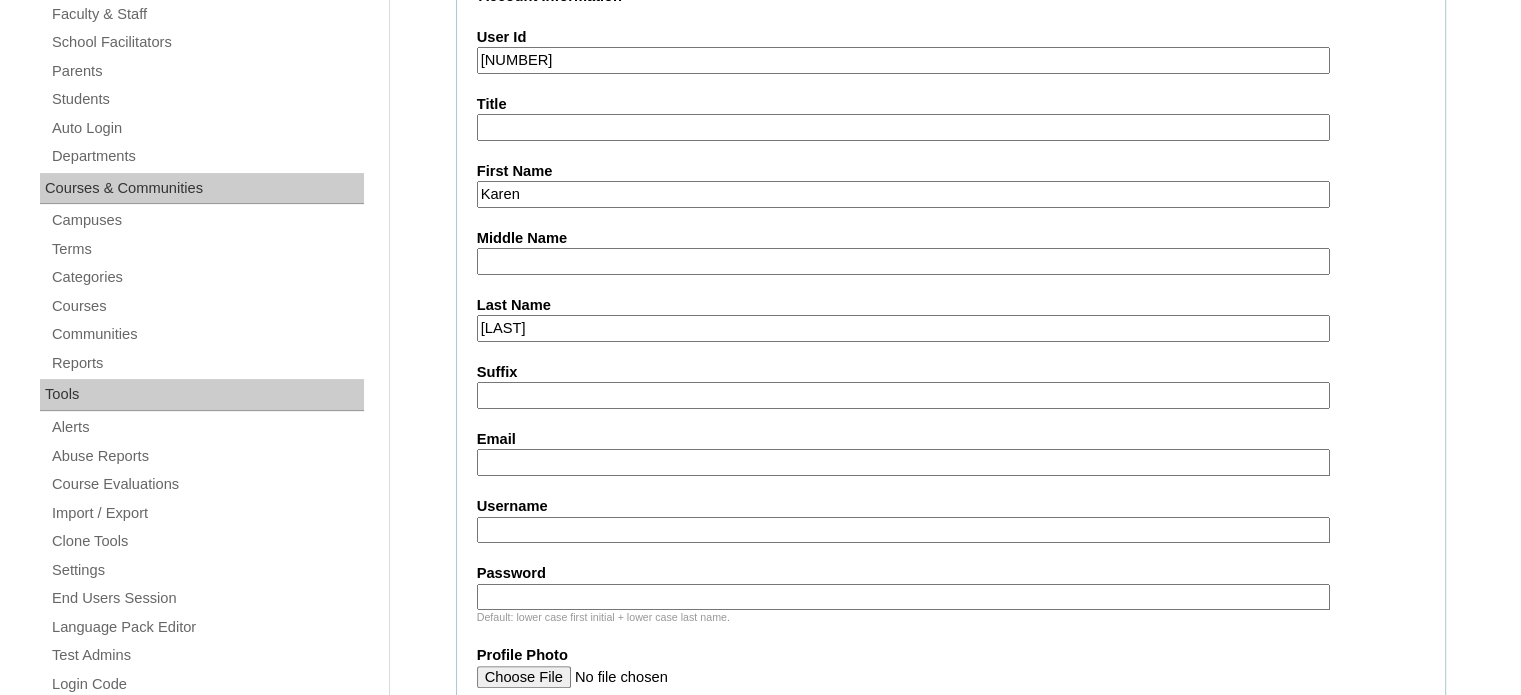scroll, scrollTop: 0, scrollLeft: 0, axis: both 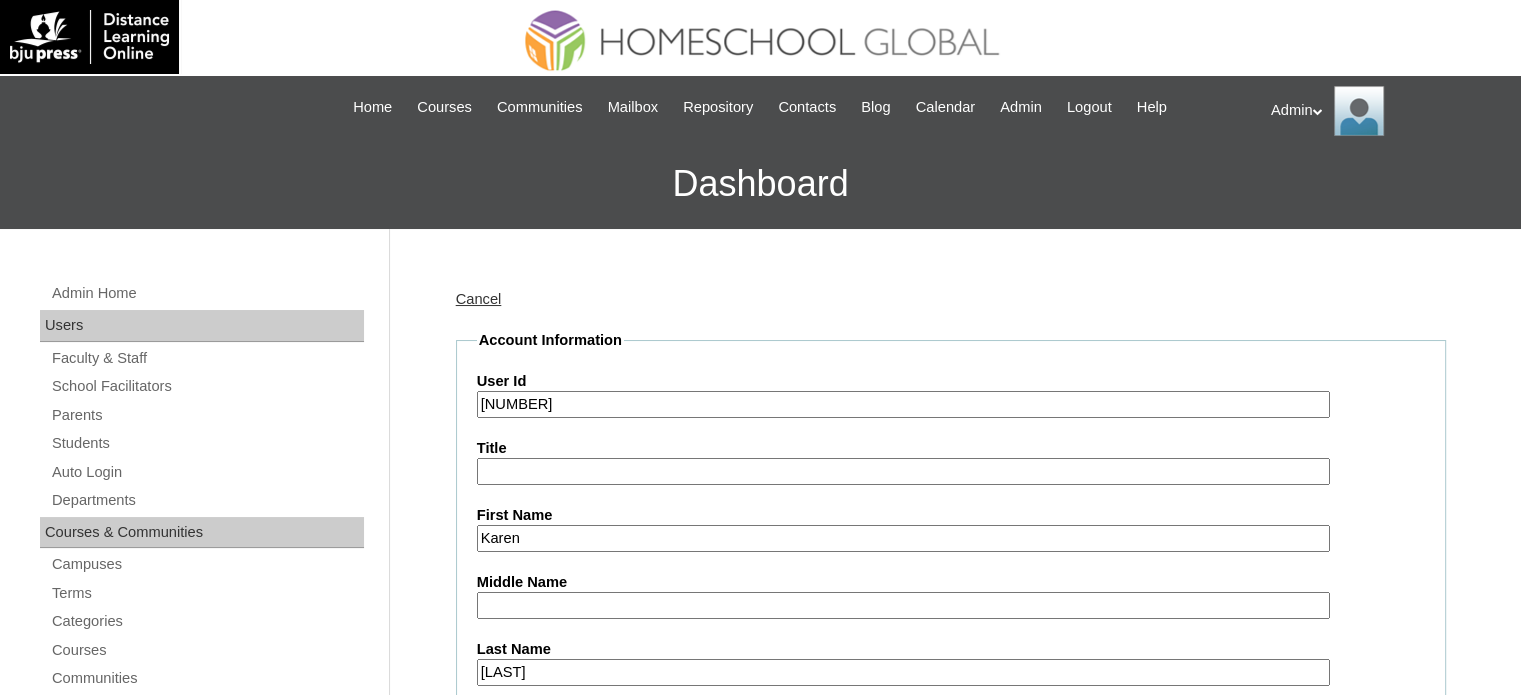 type on "Karen" 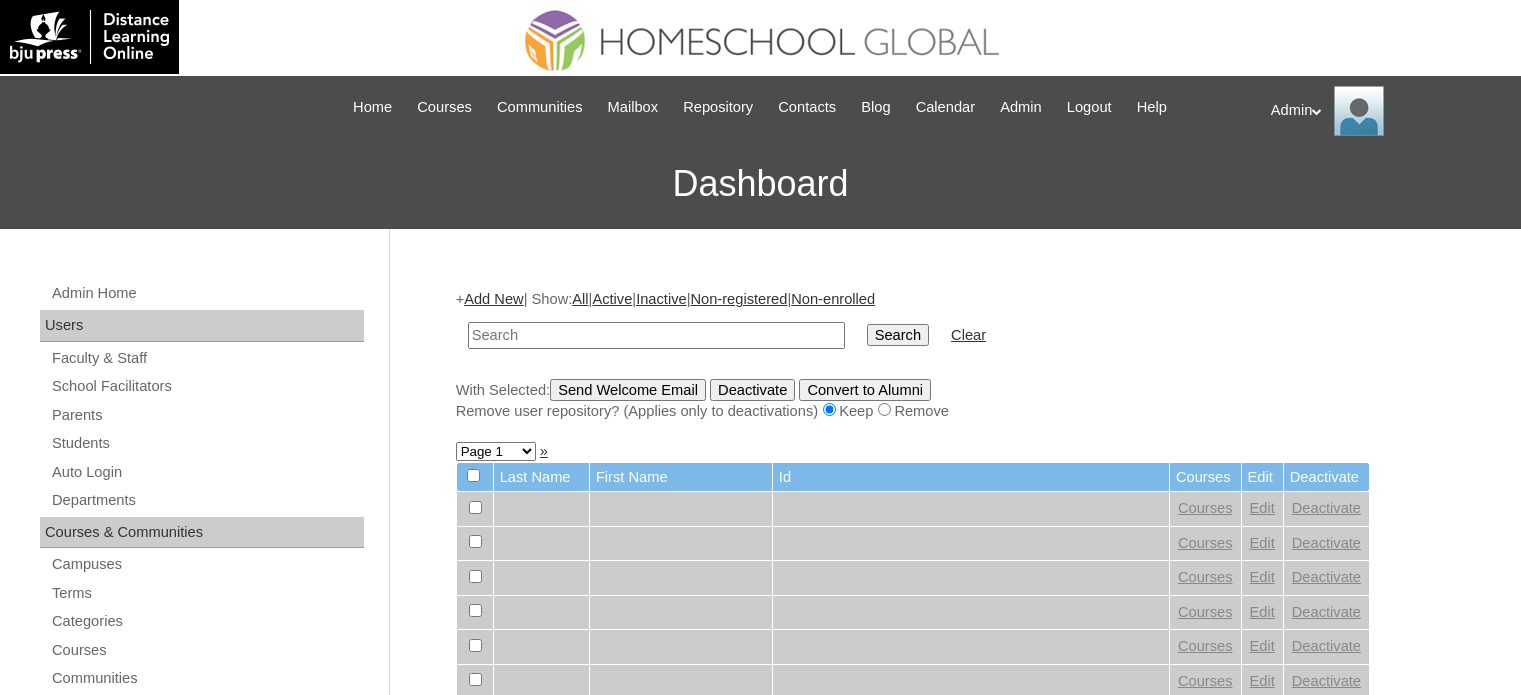 scroll, scrollTop: 0, scrollLeft: 0, axis: both 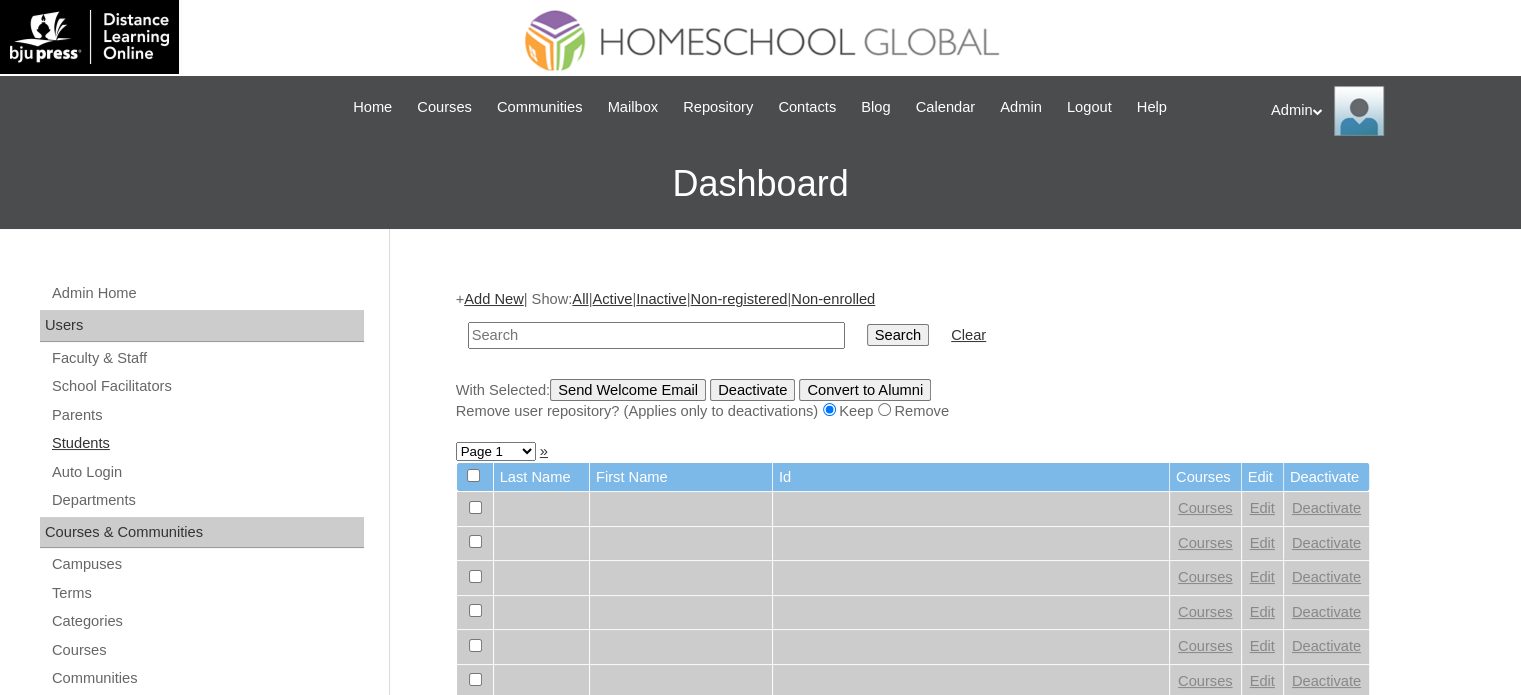 click on "Students" at bounding box center [207, 443] 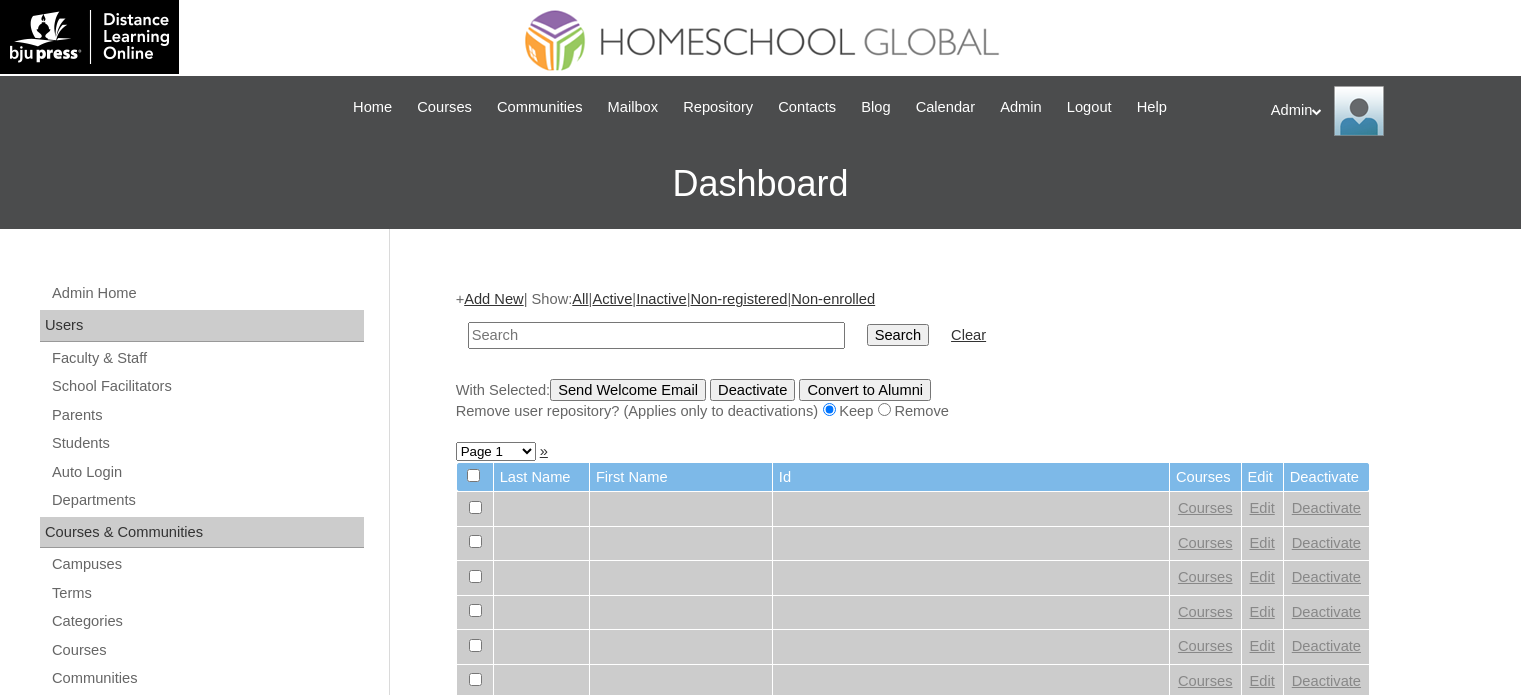 scroll, scrollTop: 0, scrollLeft: 0, axis: both 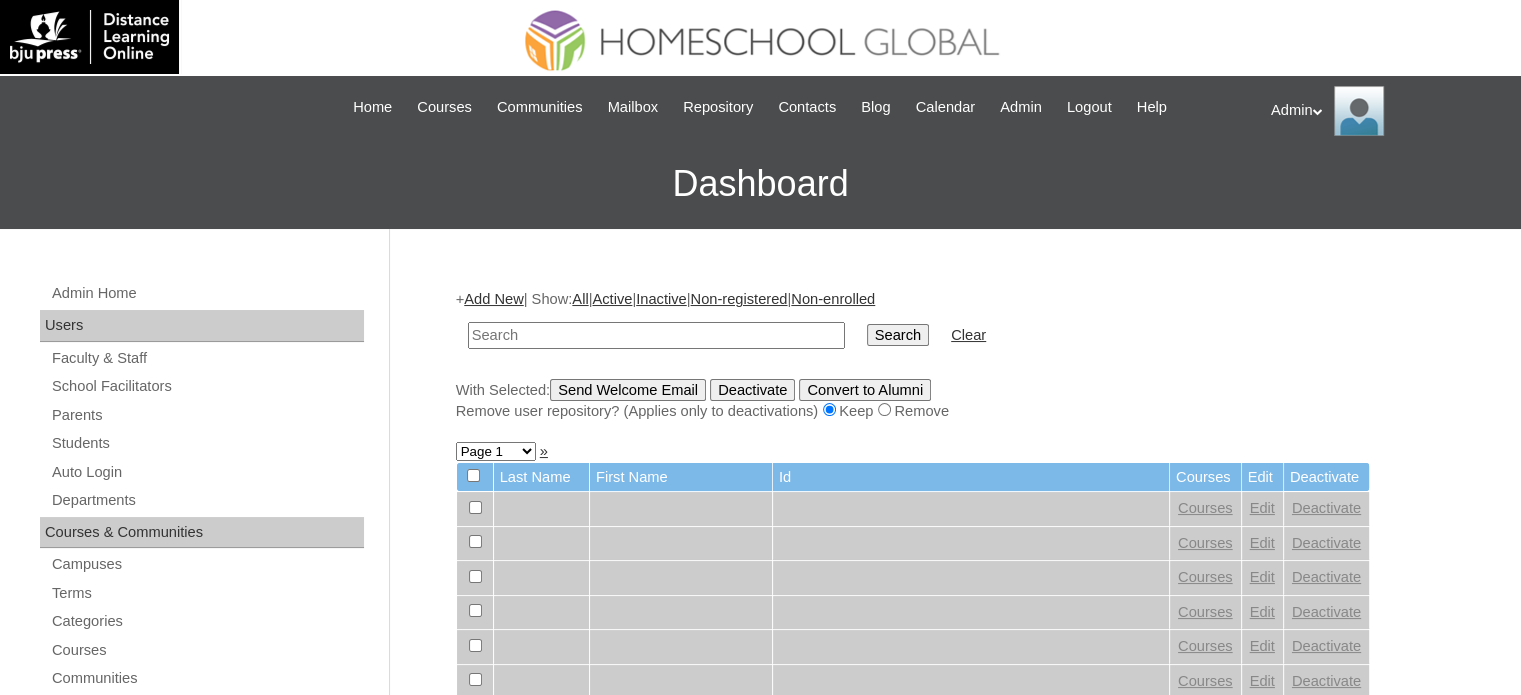 drag, startPoint x: 0, startPoint y: 0, endPoint x: 653, endPoint y: 338, distance: 735.2911 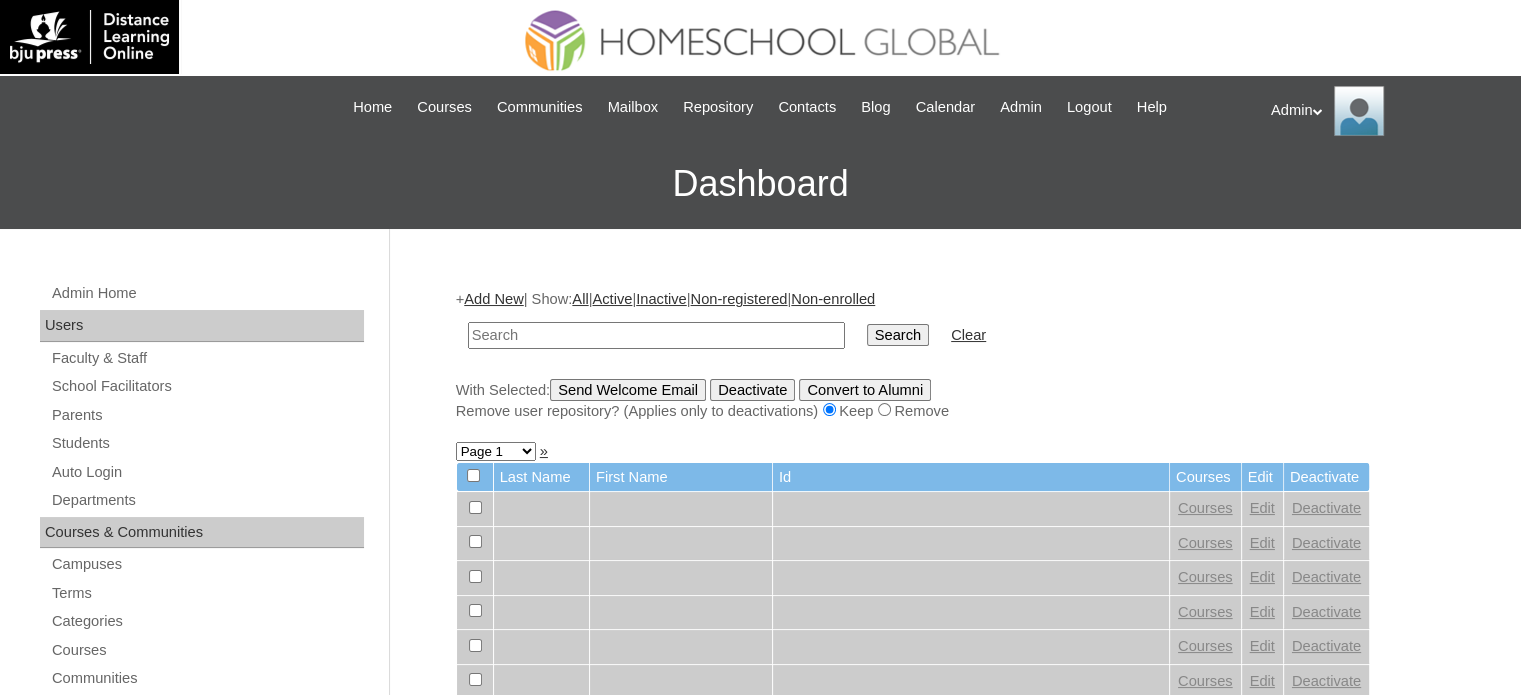 click at bounding box center [656, 335] 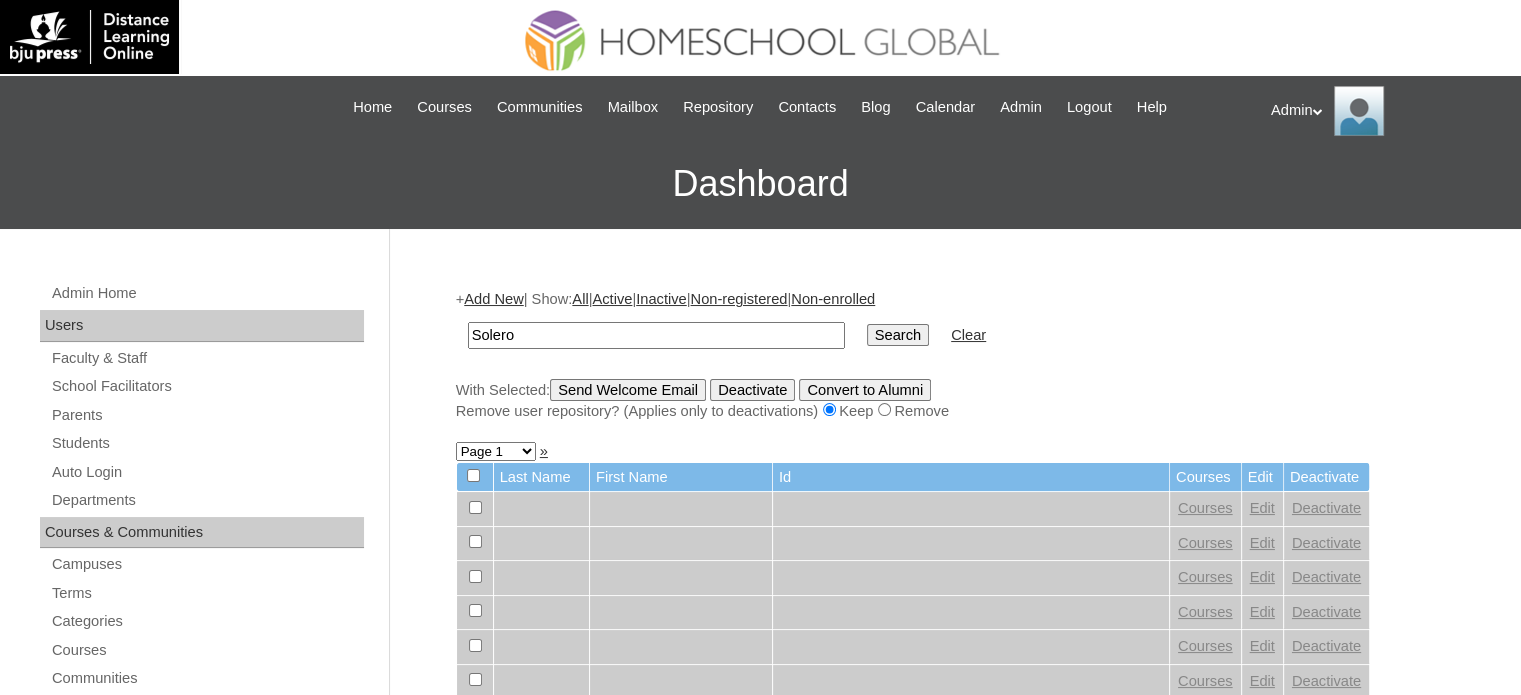 type on "Solero" 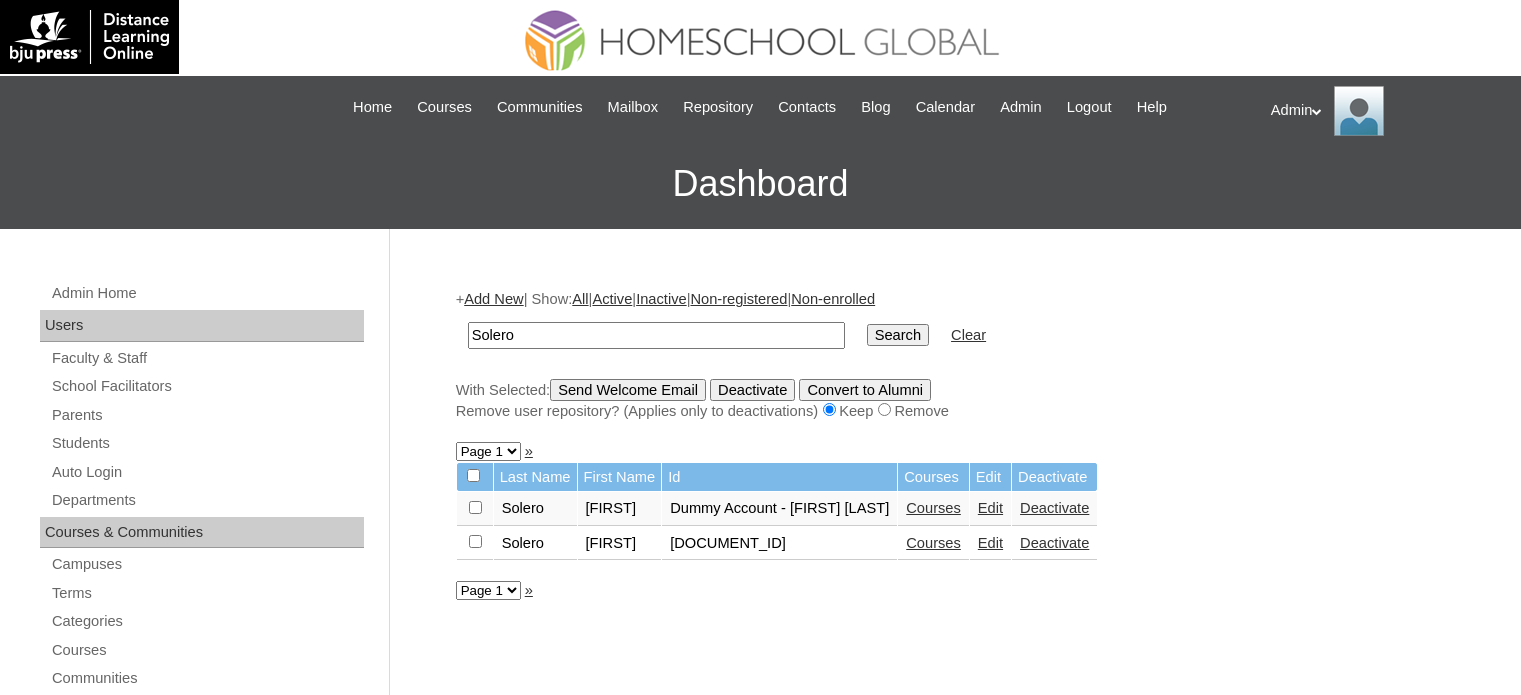 scroll, scrollTop: 0, scrollLeft: 0, axis: both 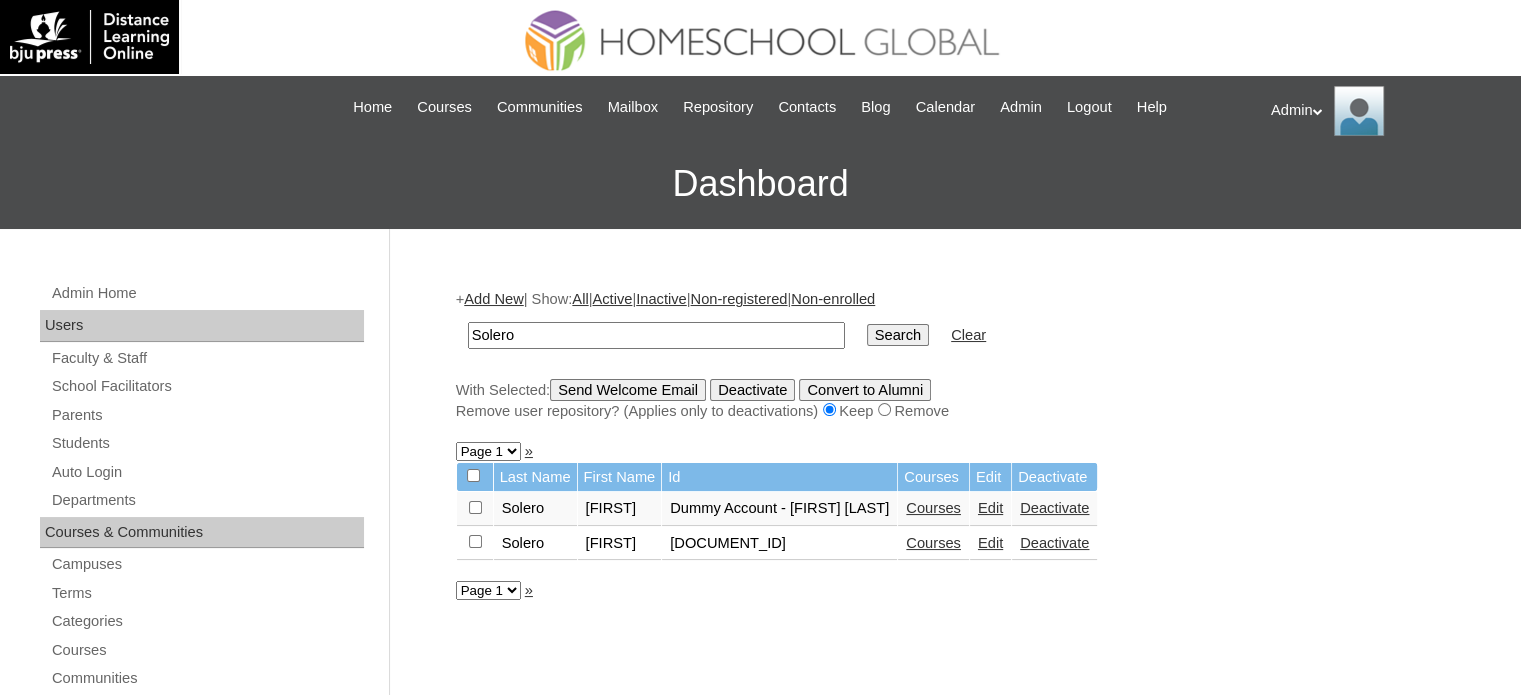click on "Courses" at bounding box center [933, 508] 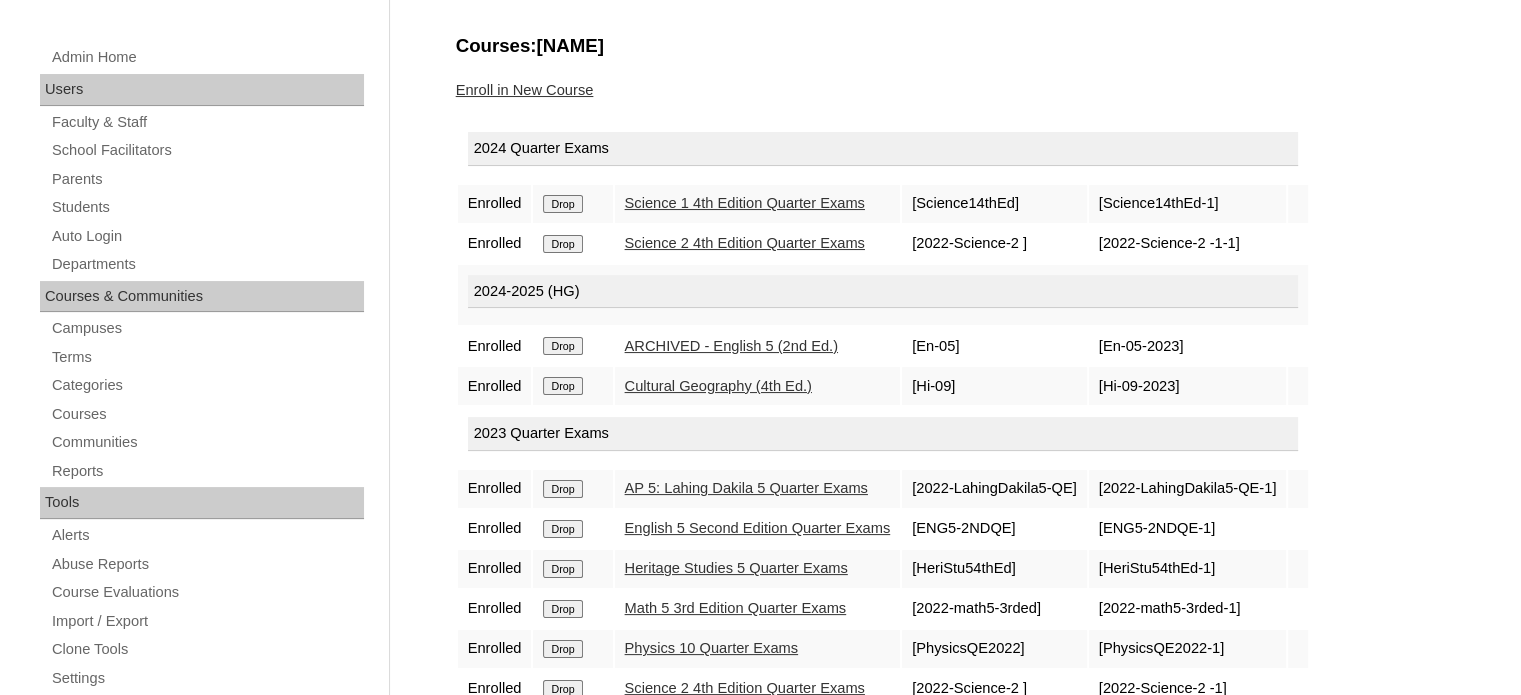 scroll, scrollTop: 227, scrollLeft: 0, axis: vertical 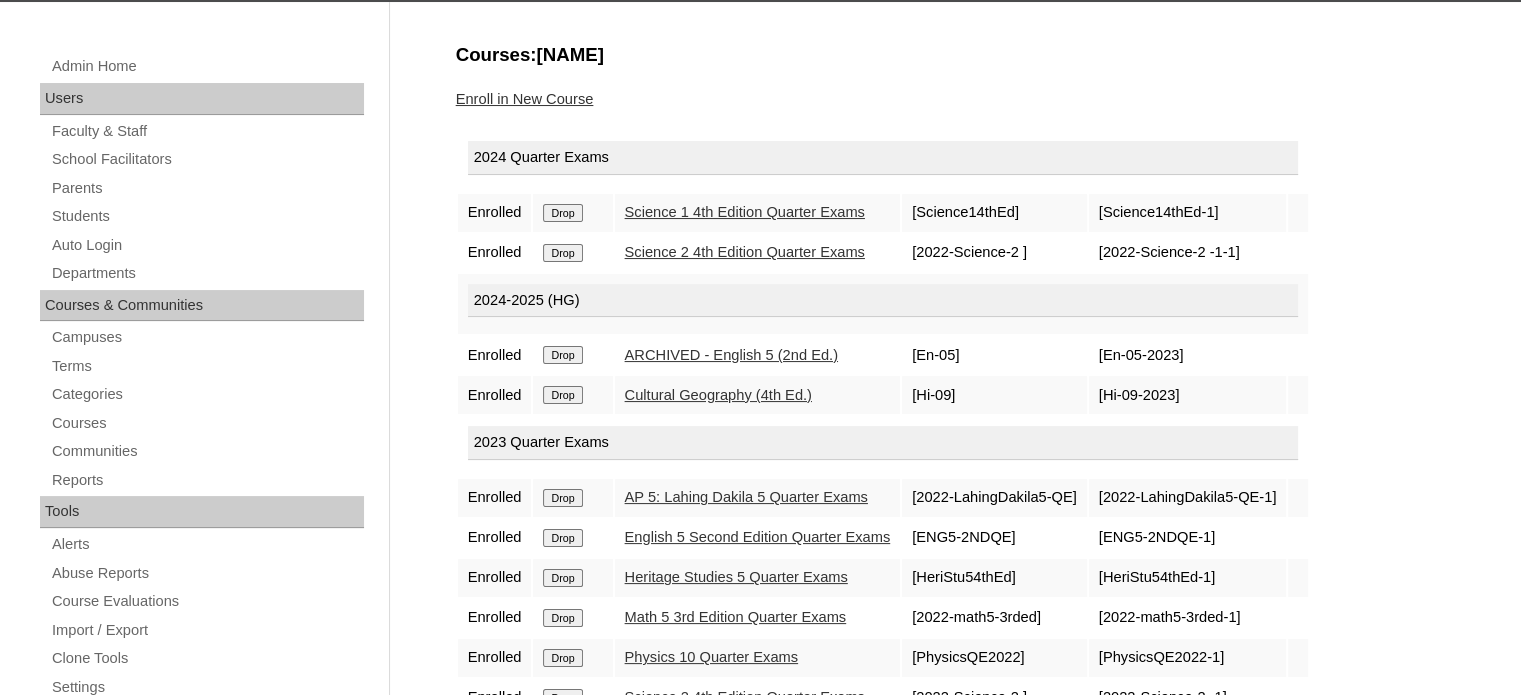 click on "Science 1 4th Edition Quarter Exams" at bounding box center (745, 212) 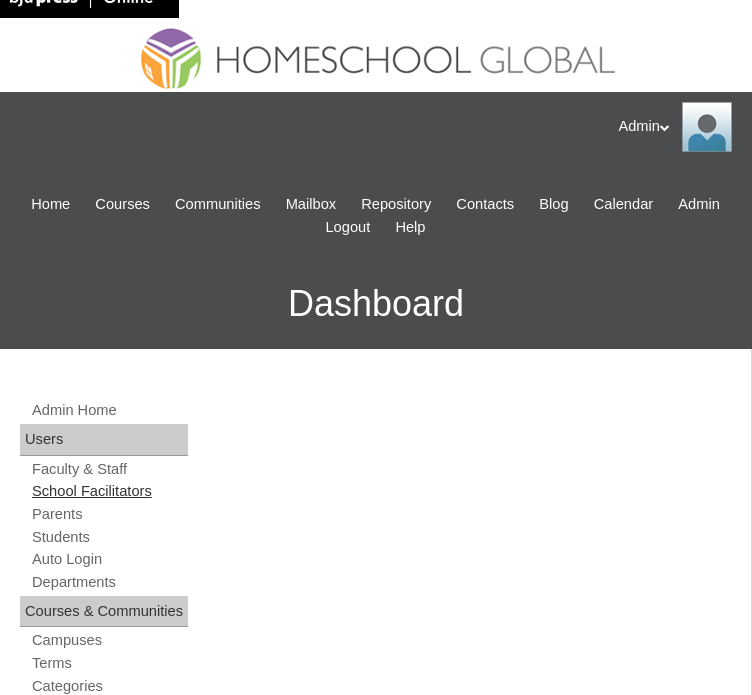 scroll, scrollTop: 146, scrollLeft: 0, axis: vertical 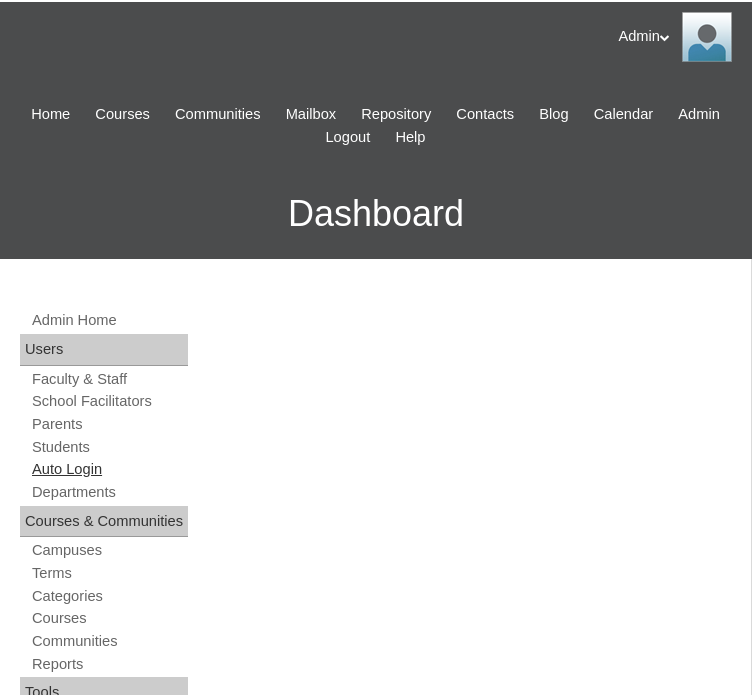 click on "Auto Login" at bounding box center [109, 469] 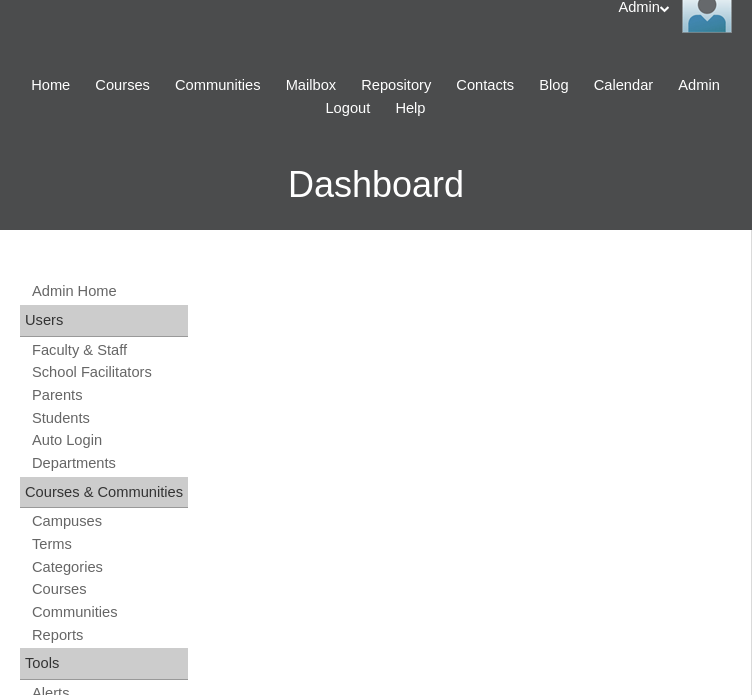 scroll, scrollTop: 106, scrollLeft: 0, axis: vertical 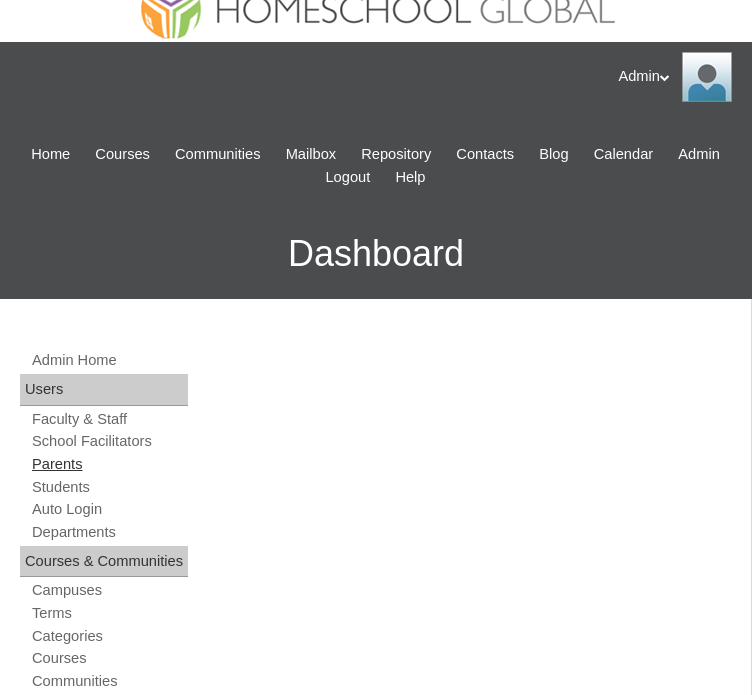 click on "Parents" at bounding box center [109, 464] 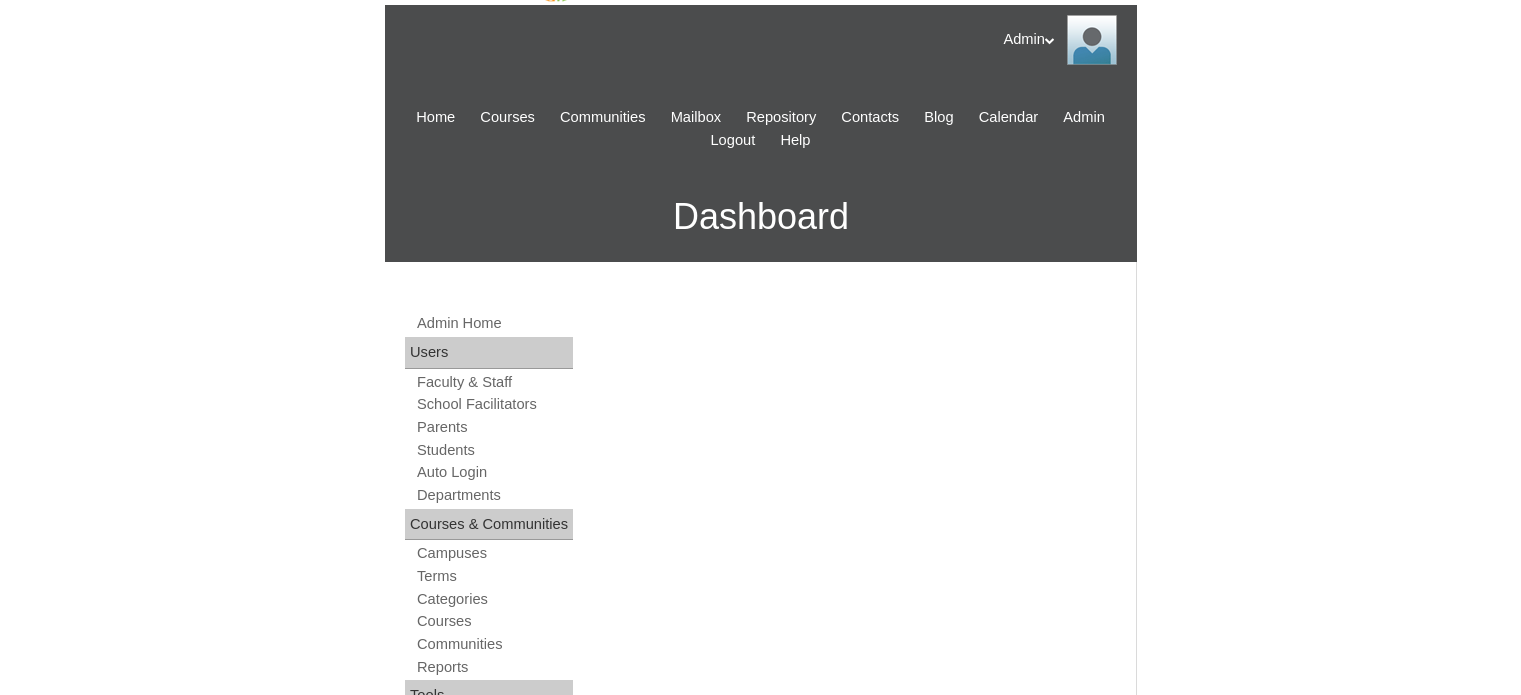 scroll, scrollTop: 144, scrollLeft: 0, axis: vertical 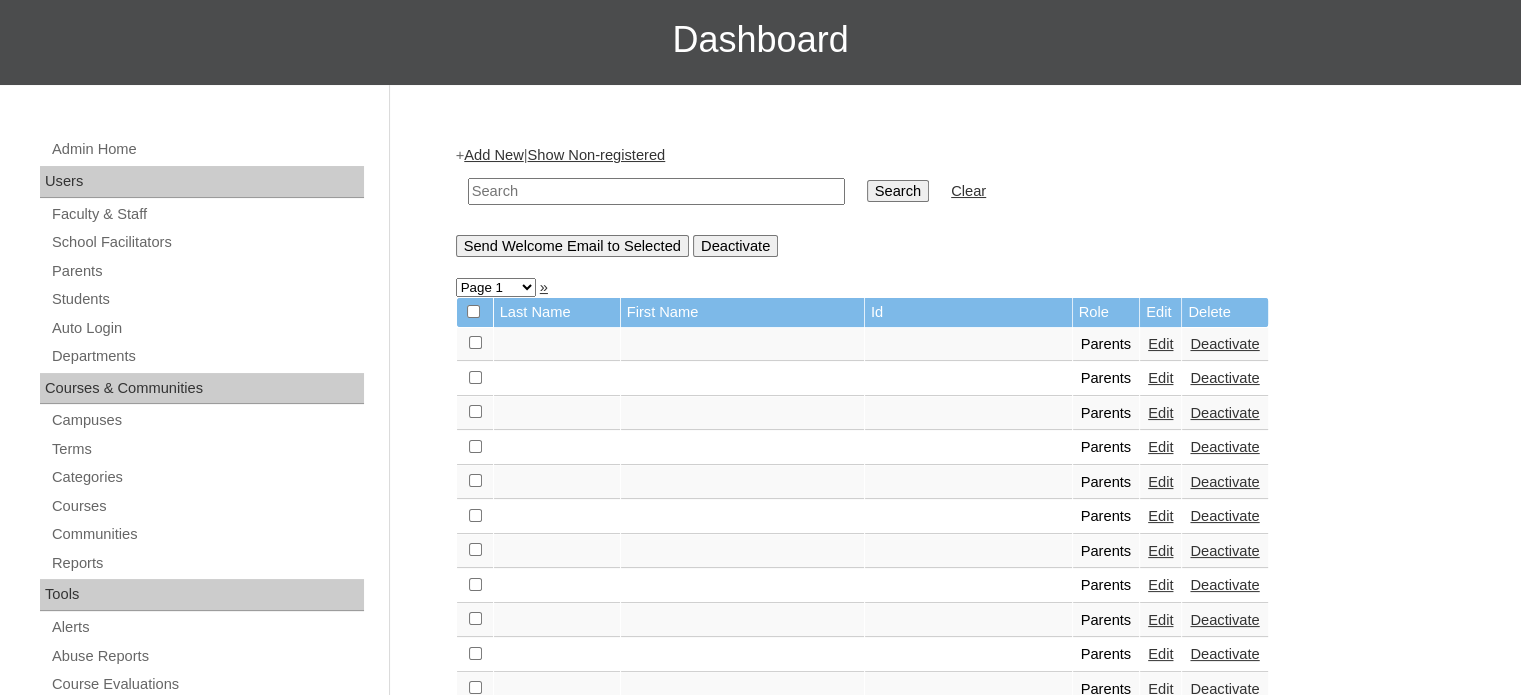 click at bounding box center (656, 191) 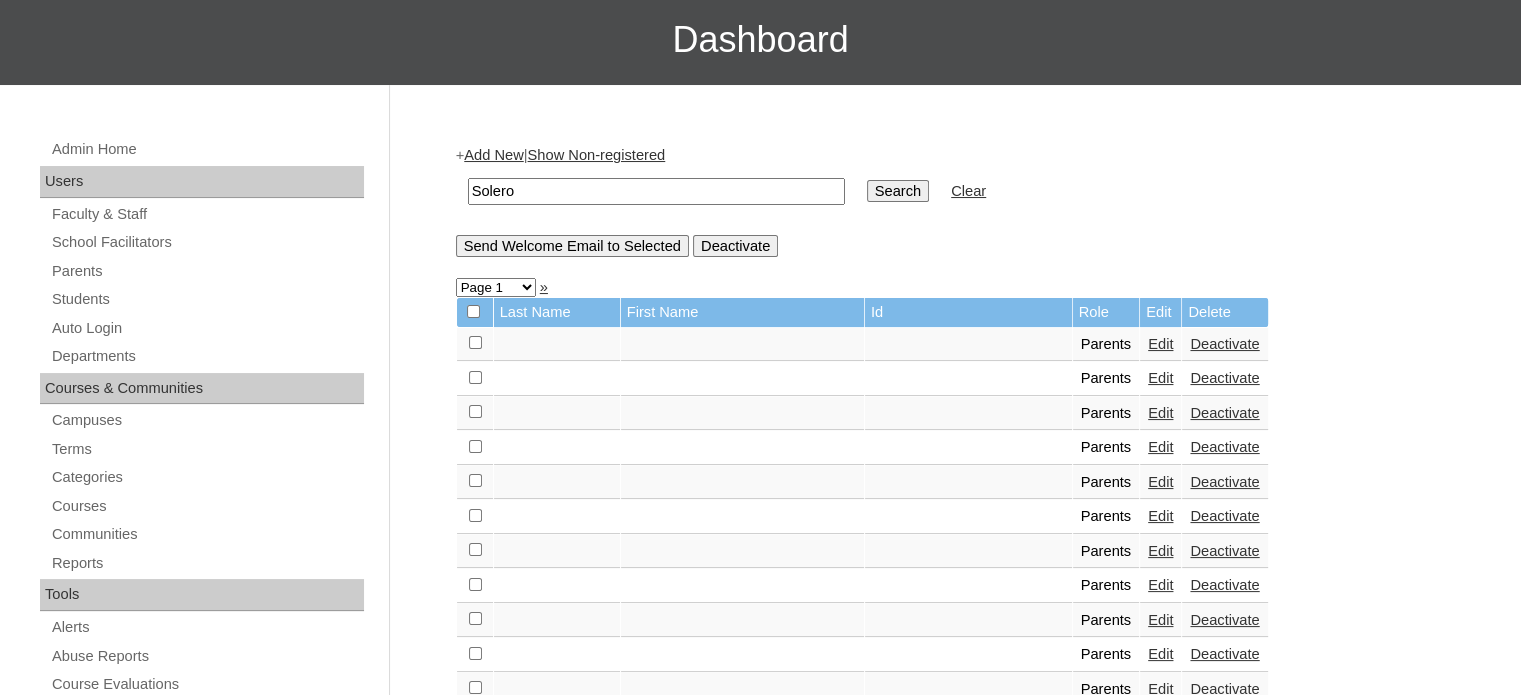type on "Solero" 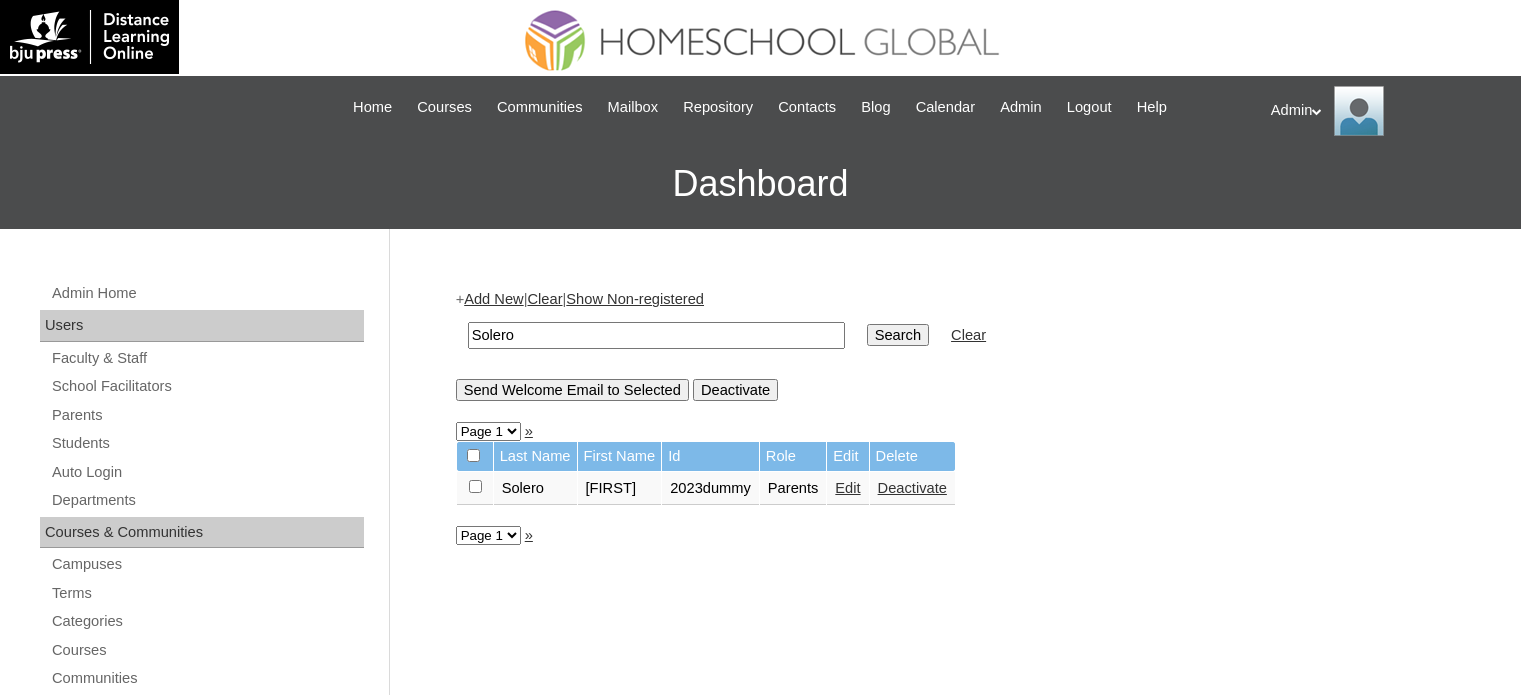 scroll, scrollTop: 0, scrollLeft: 0, axis: both 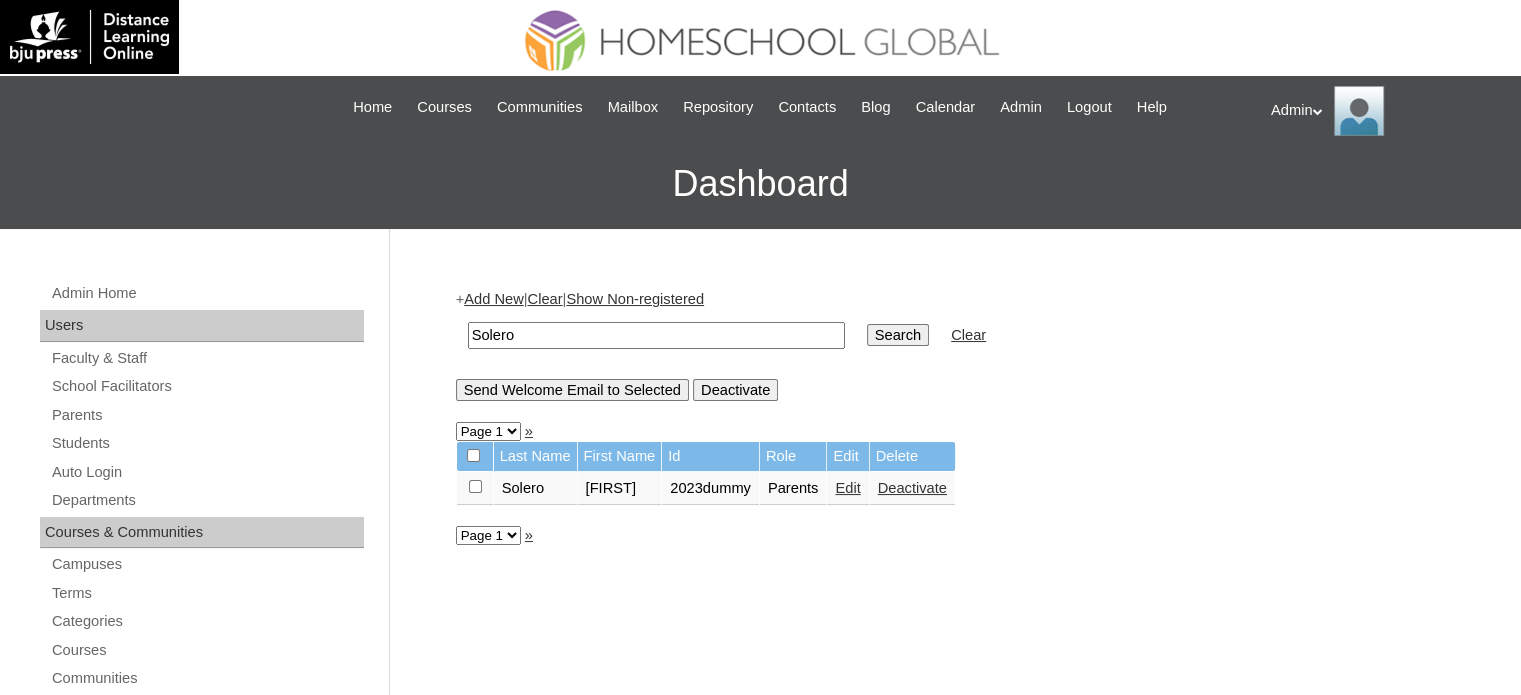click on "Edit" at bounding box center (847, 488) 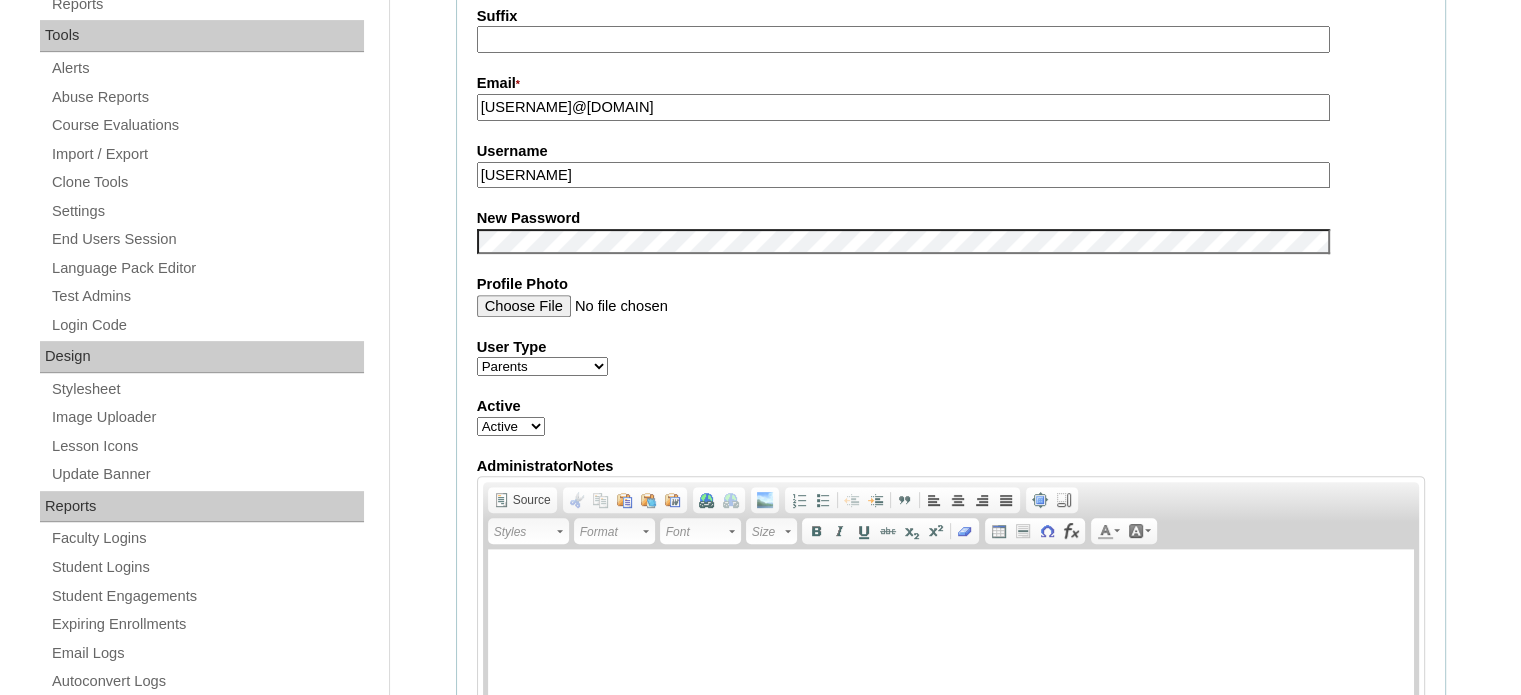scroll, scrollTop: 704, scrollLeft: 0, axis: vertical 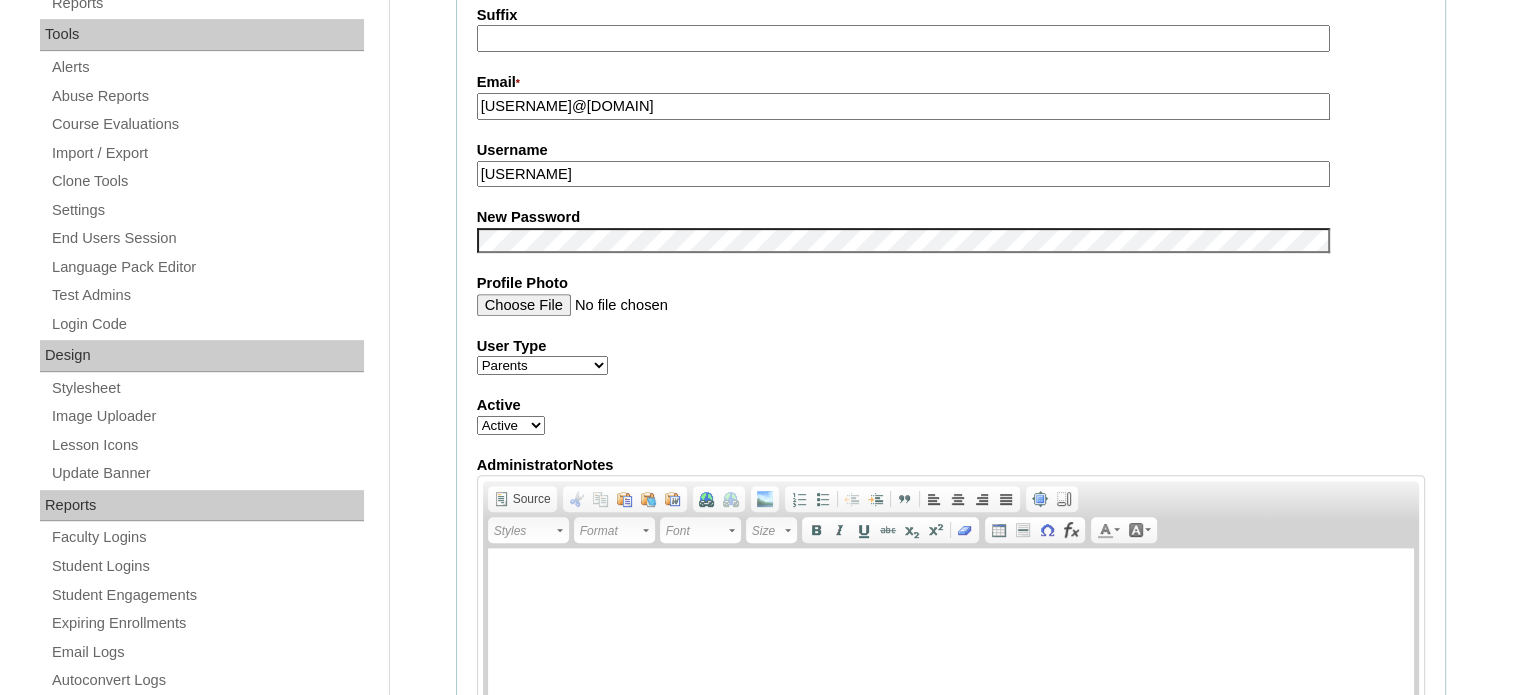 drag, startPoint x: 580, startPoint y: 161, endPoint x: 403, endPoint y: 166, distance: 177.0706 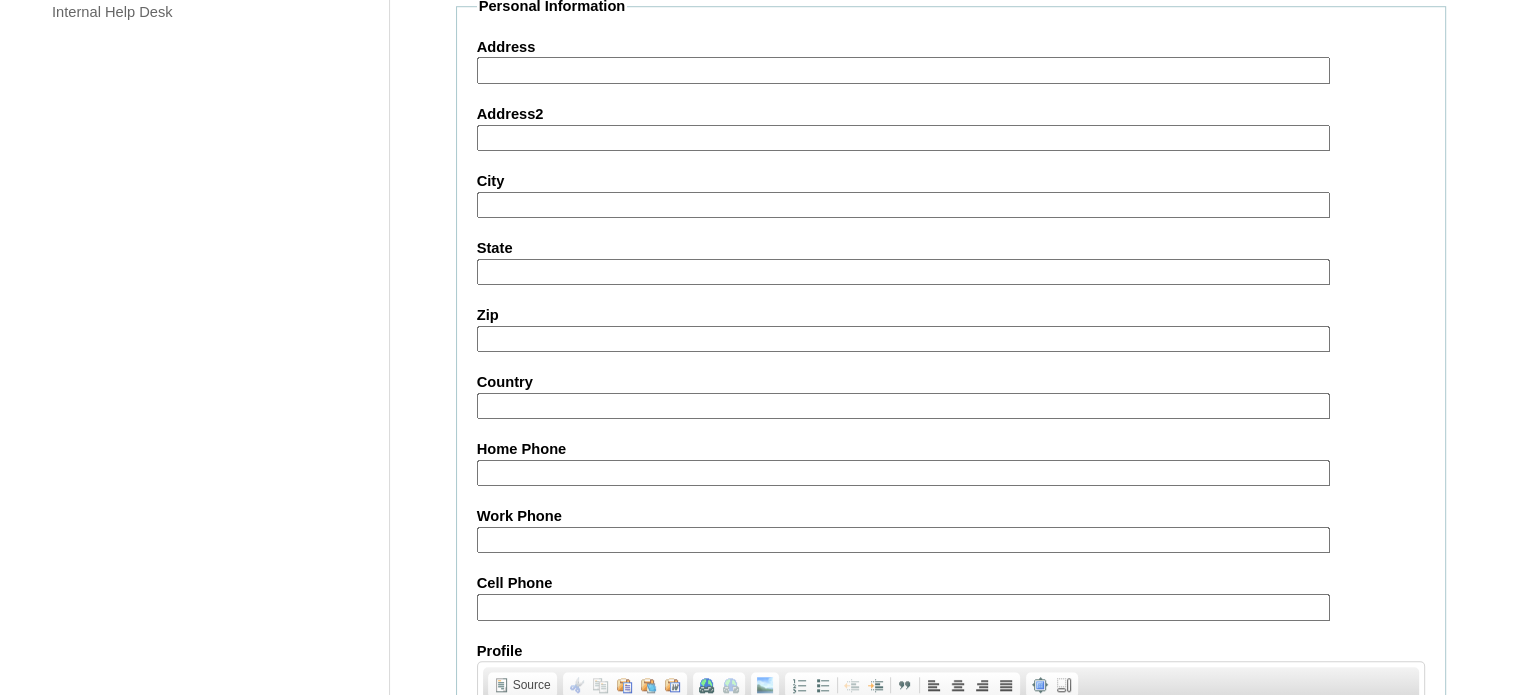 scroll, scrollTop: 1913, scrollLeft: 0, axis: vertical 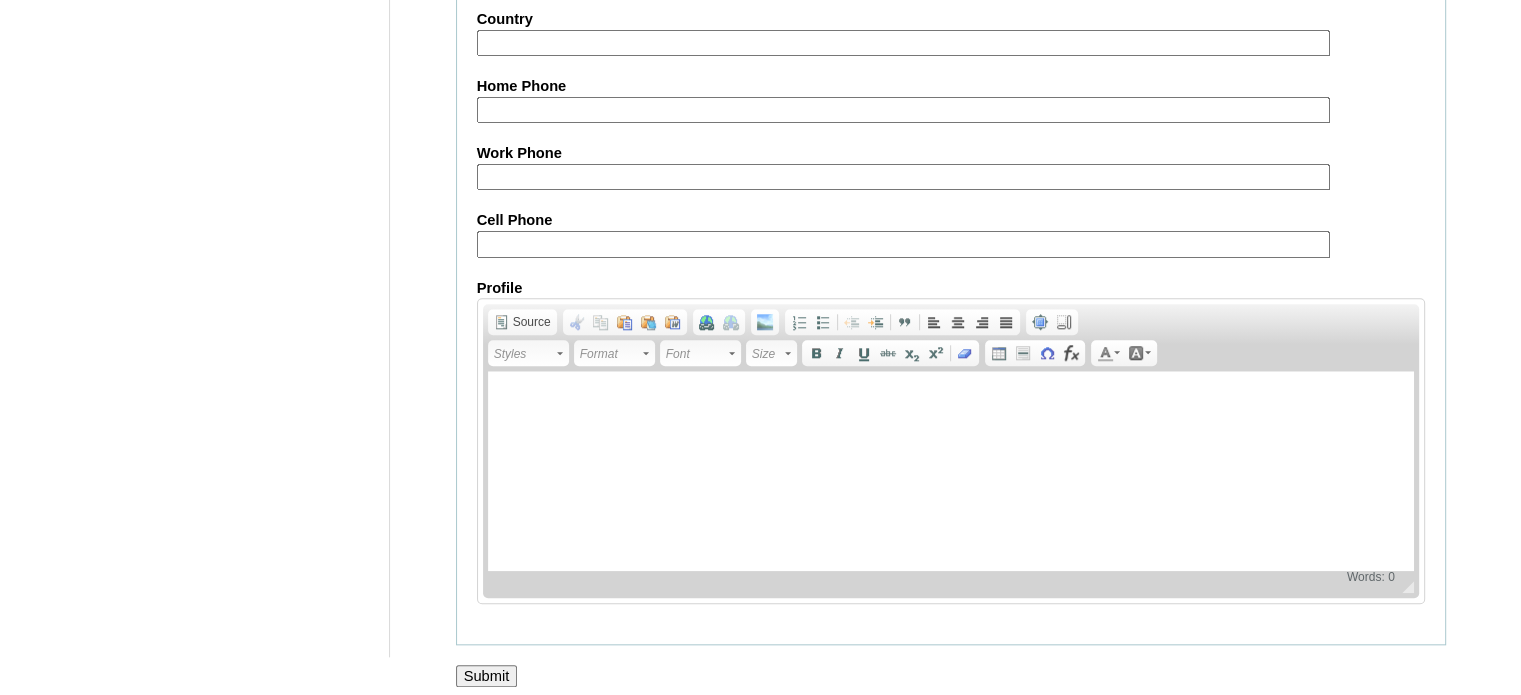 click on "Submit" at bounding box center [487, 676] 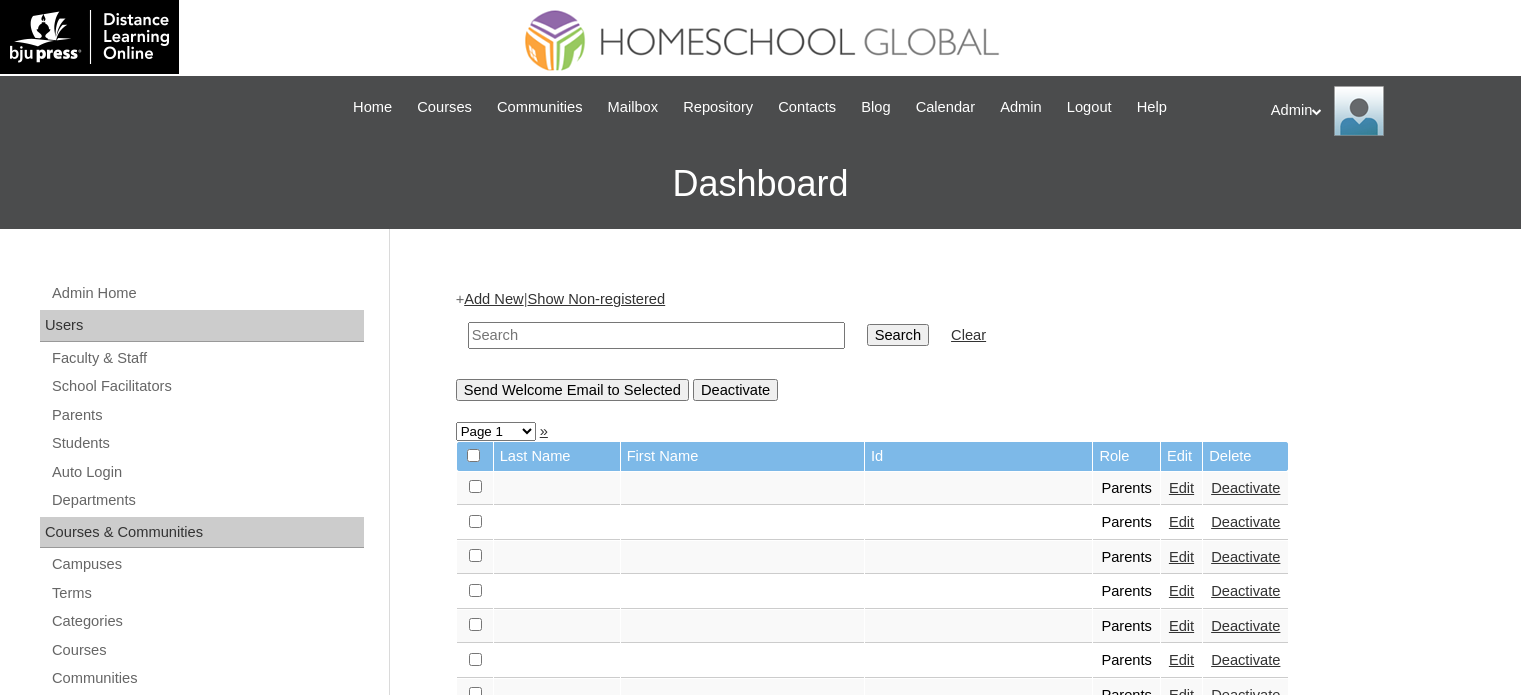 scroll, scrollTop: 0, scrollLeft: 0, axis: both 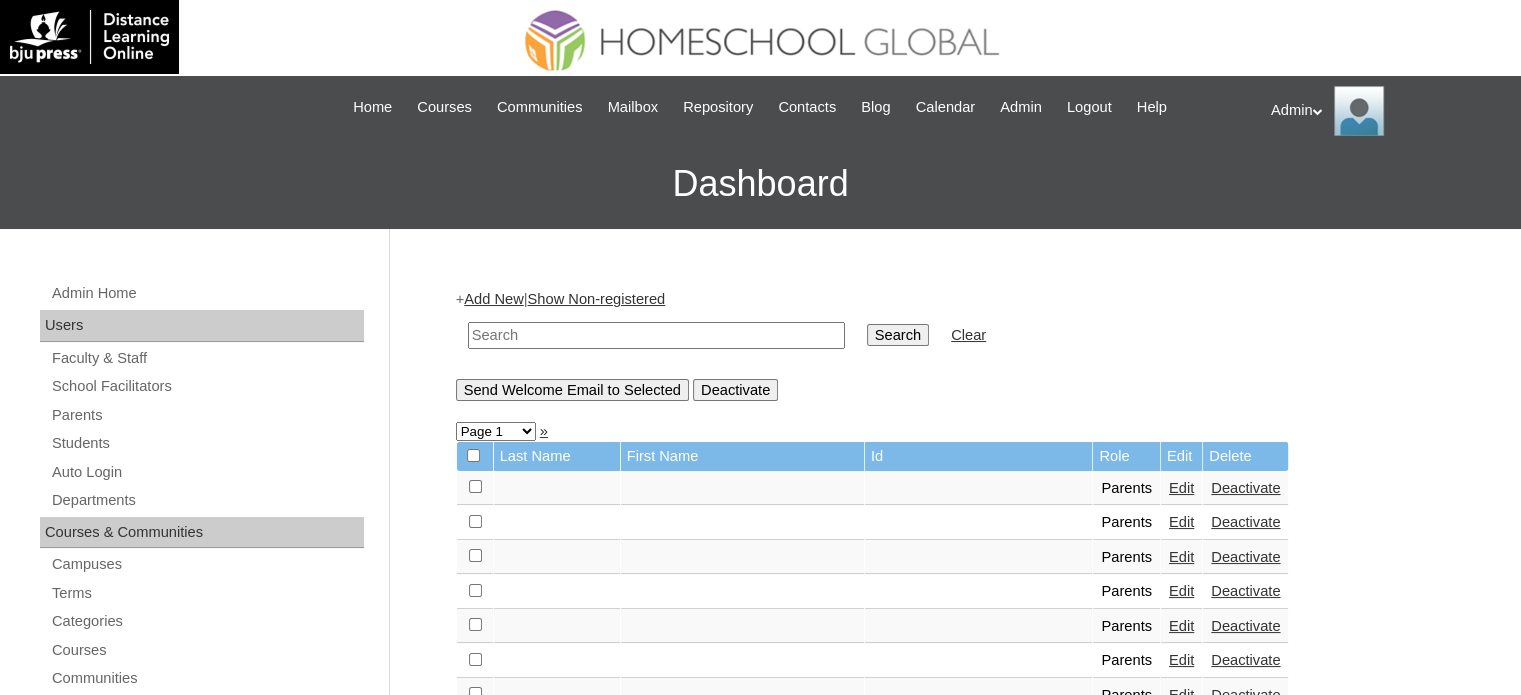 click at bounding box center (656, 335) 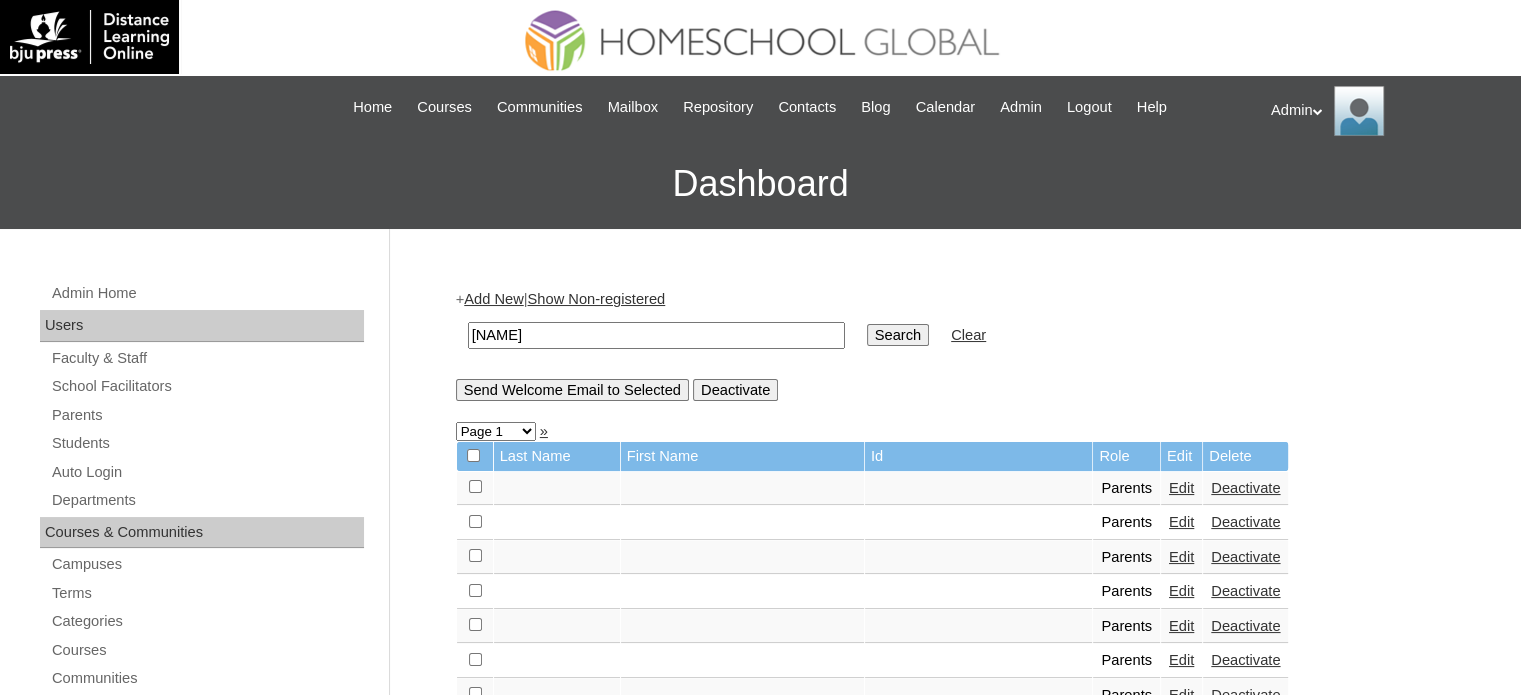 type on "[NAME]" 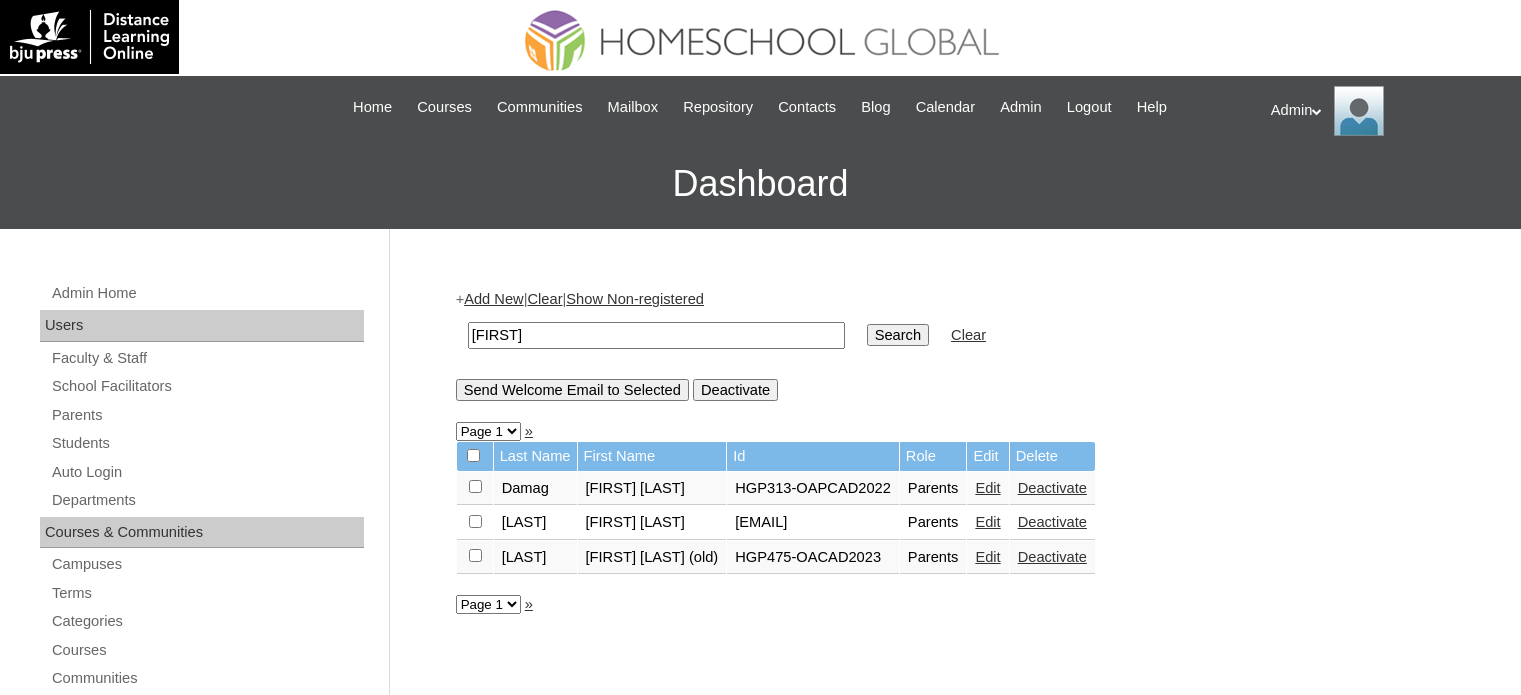 scroll, scrollTop: 0, scrollLeft: 0, axis: both 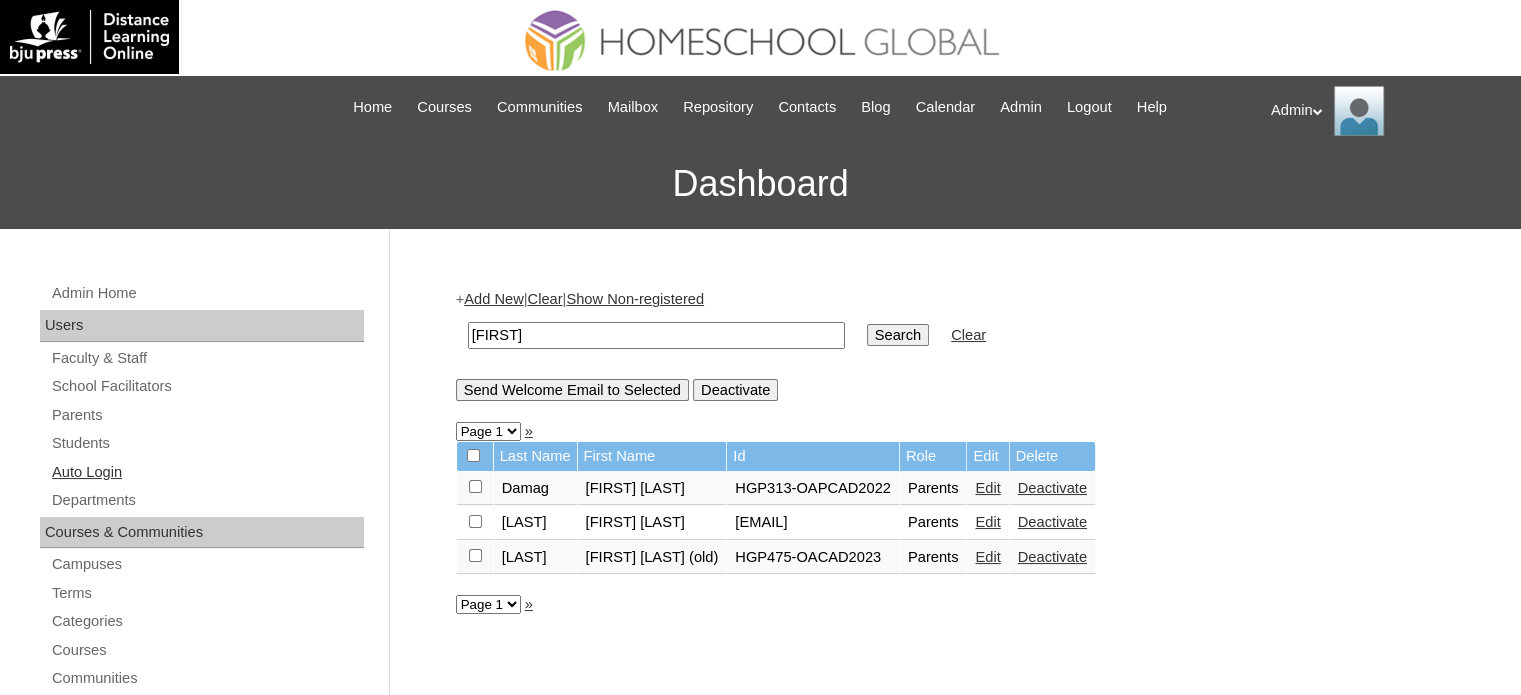 click on "Auto Login" at bounding box center (207, 472) 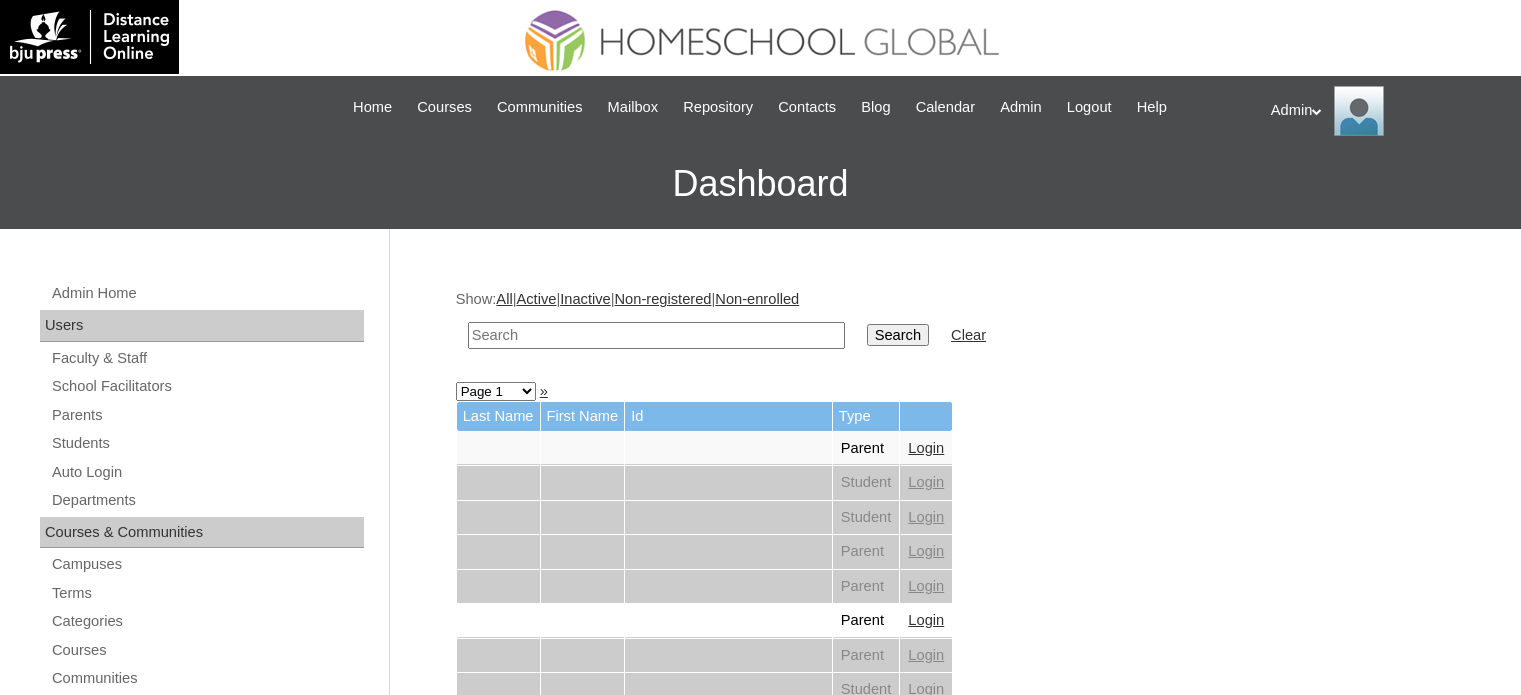 scroll, scrollTop: 0, scrollLeft: 0, axis: both 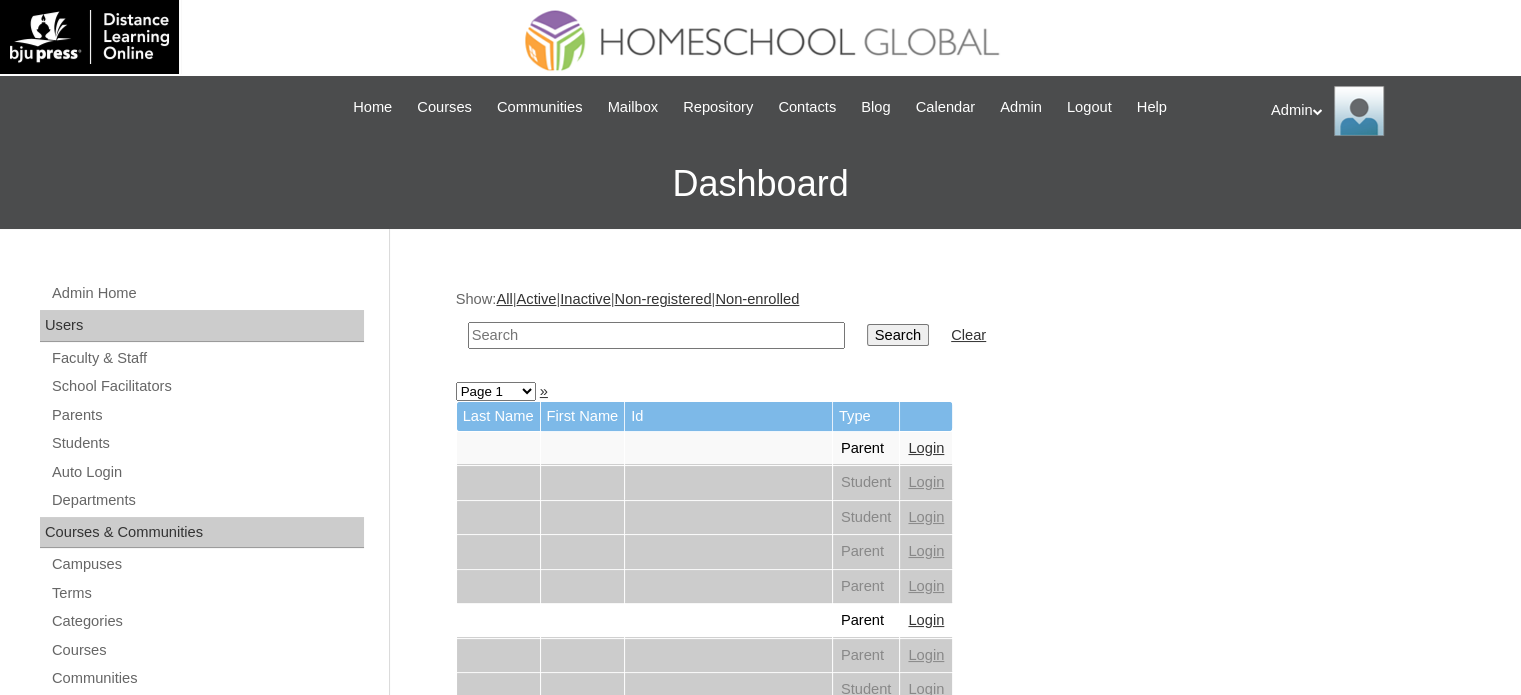 click at bounding box center (656, 335) 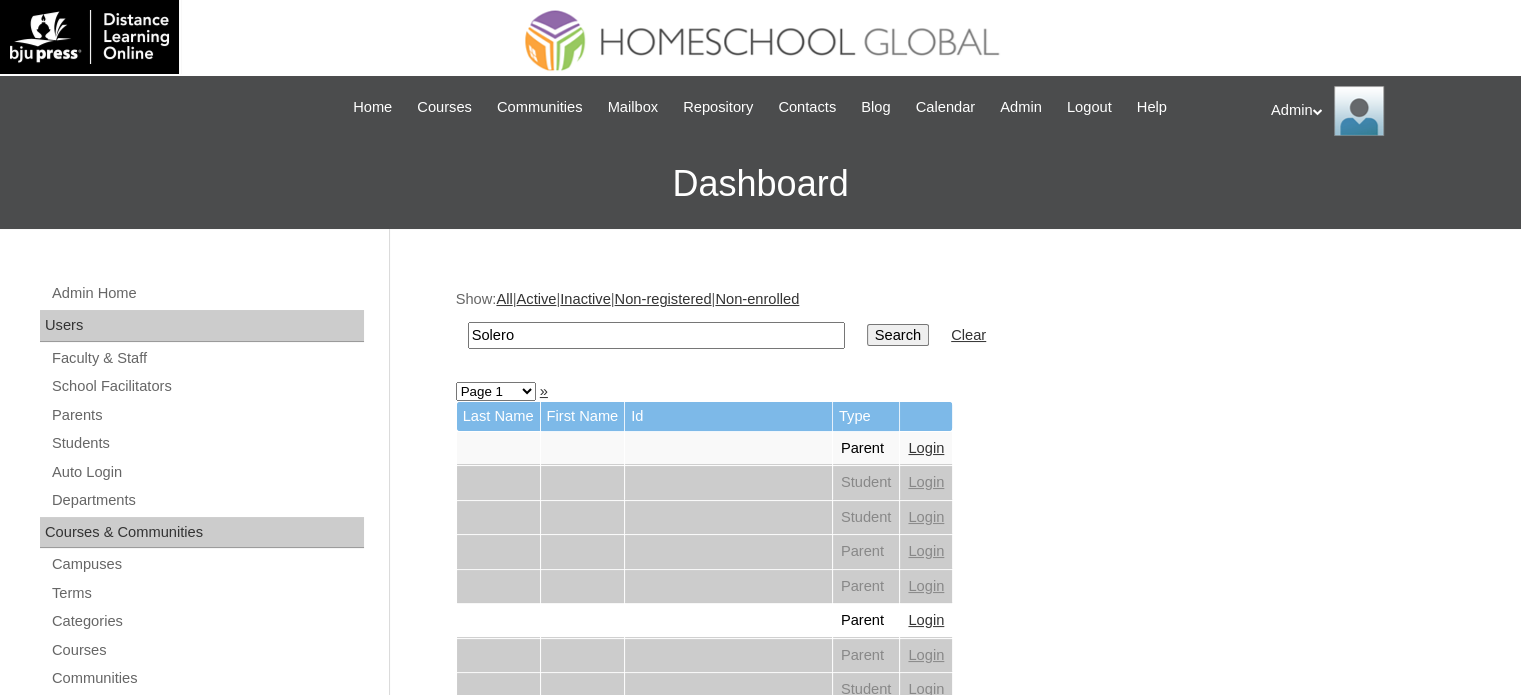 type on "Solero" 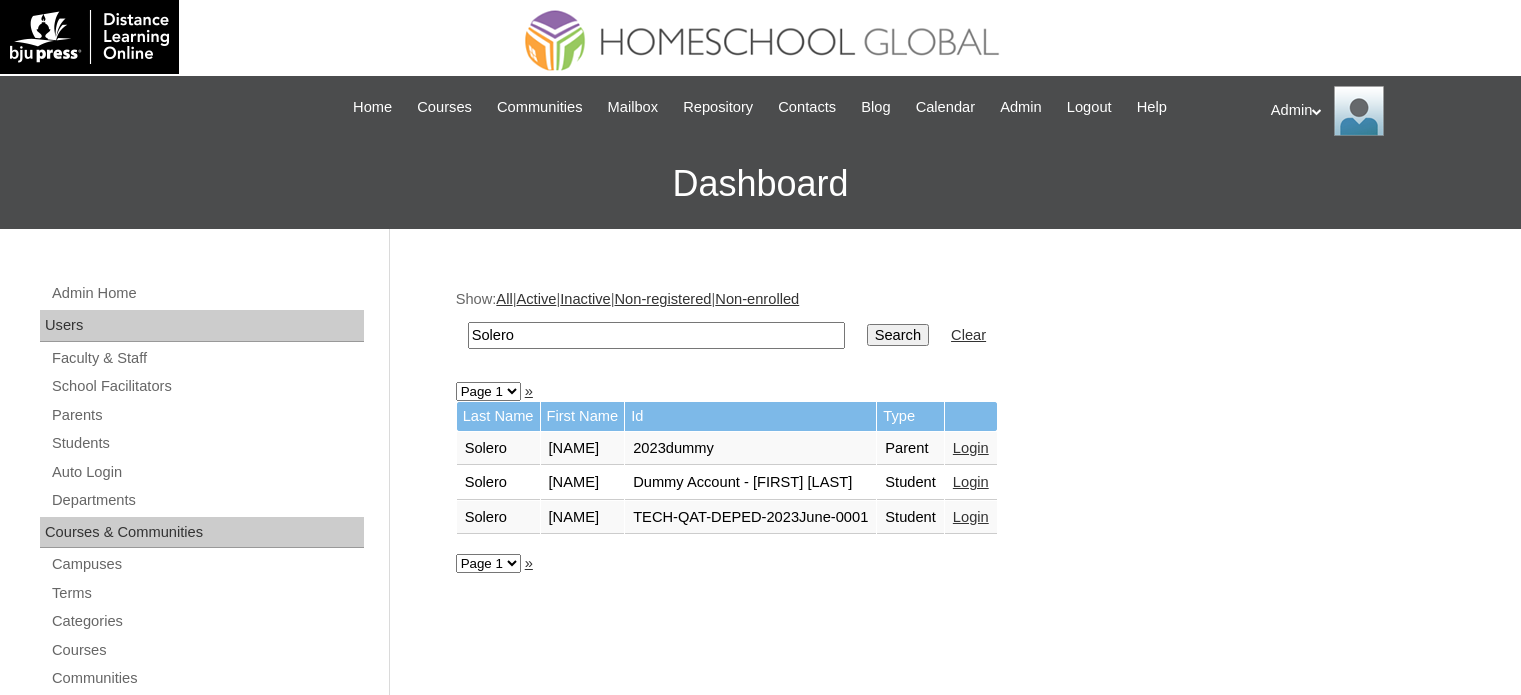 scroll, scrollTop: 0, scrollLeft: 0, axis: both 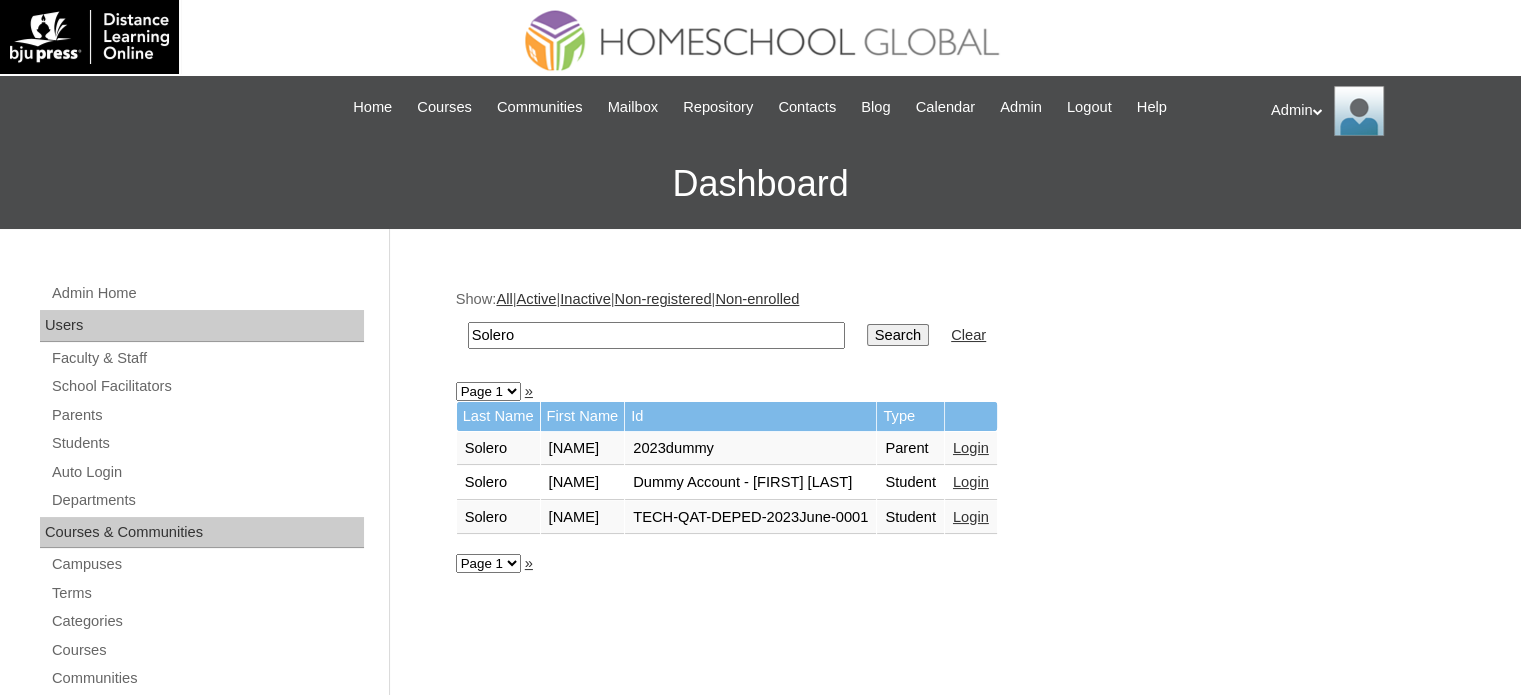 click on "Login" at bounding box center (971, 517) 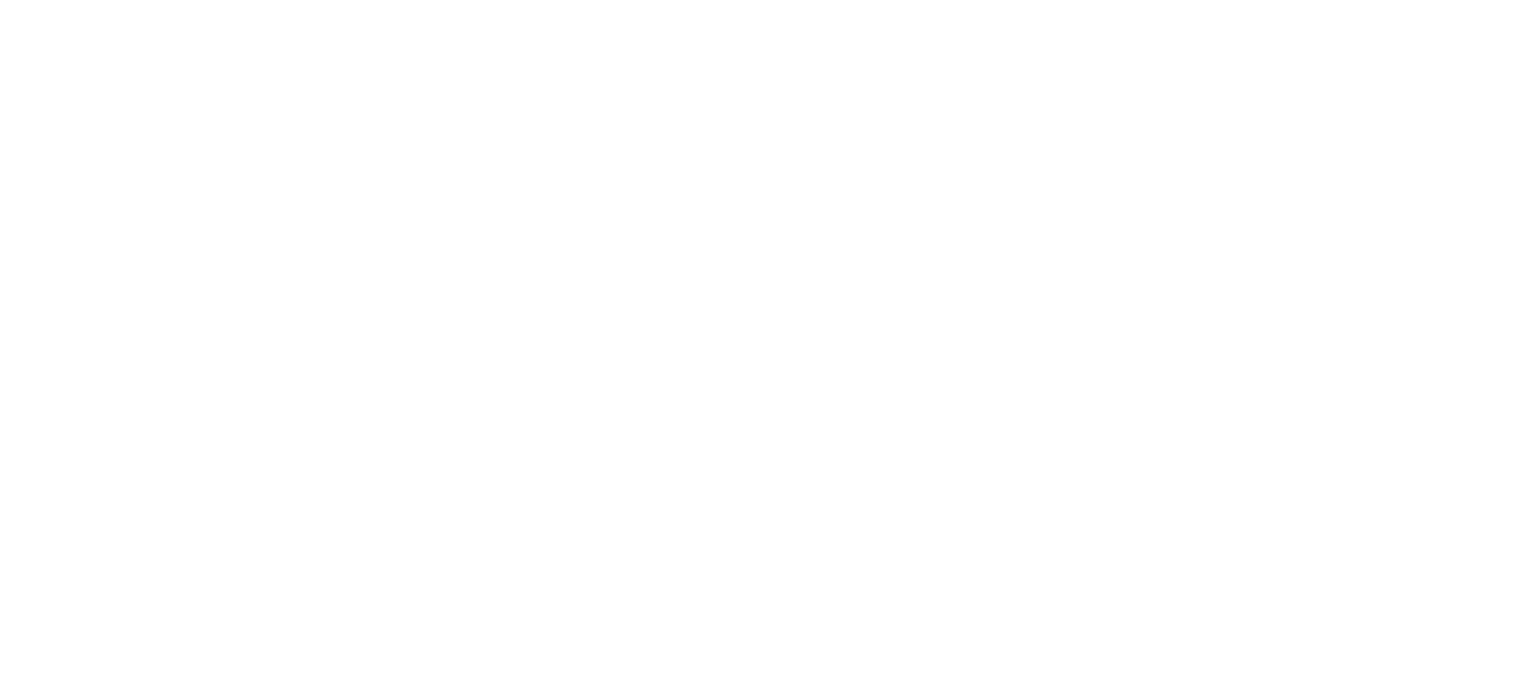 scroll, scrollTop: 0, scrollLeft: 0, axis: both 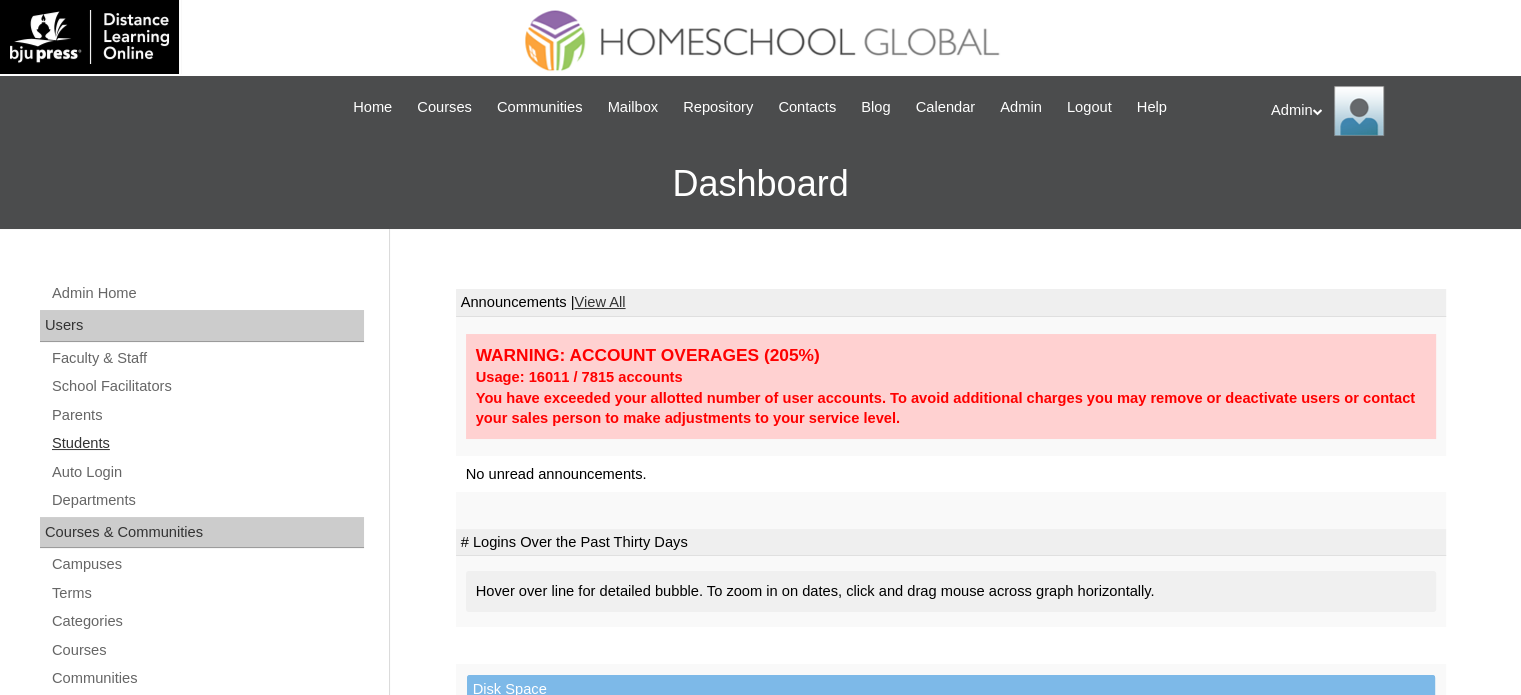 click on "Students" at bounding box center (207, 443) 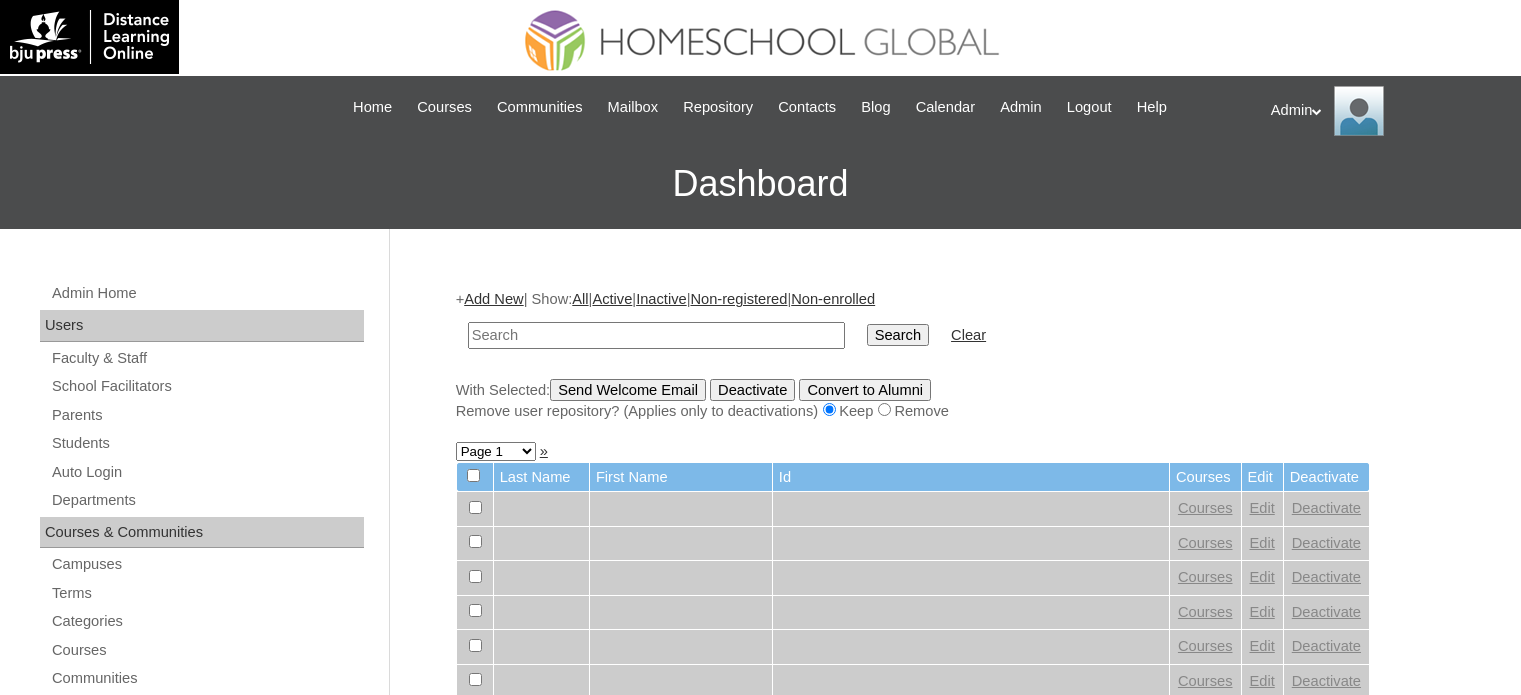 scroll, scrollTop: 0, scrollLeft: 0, axis: both 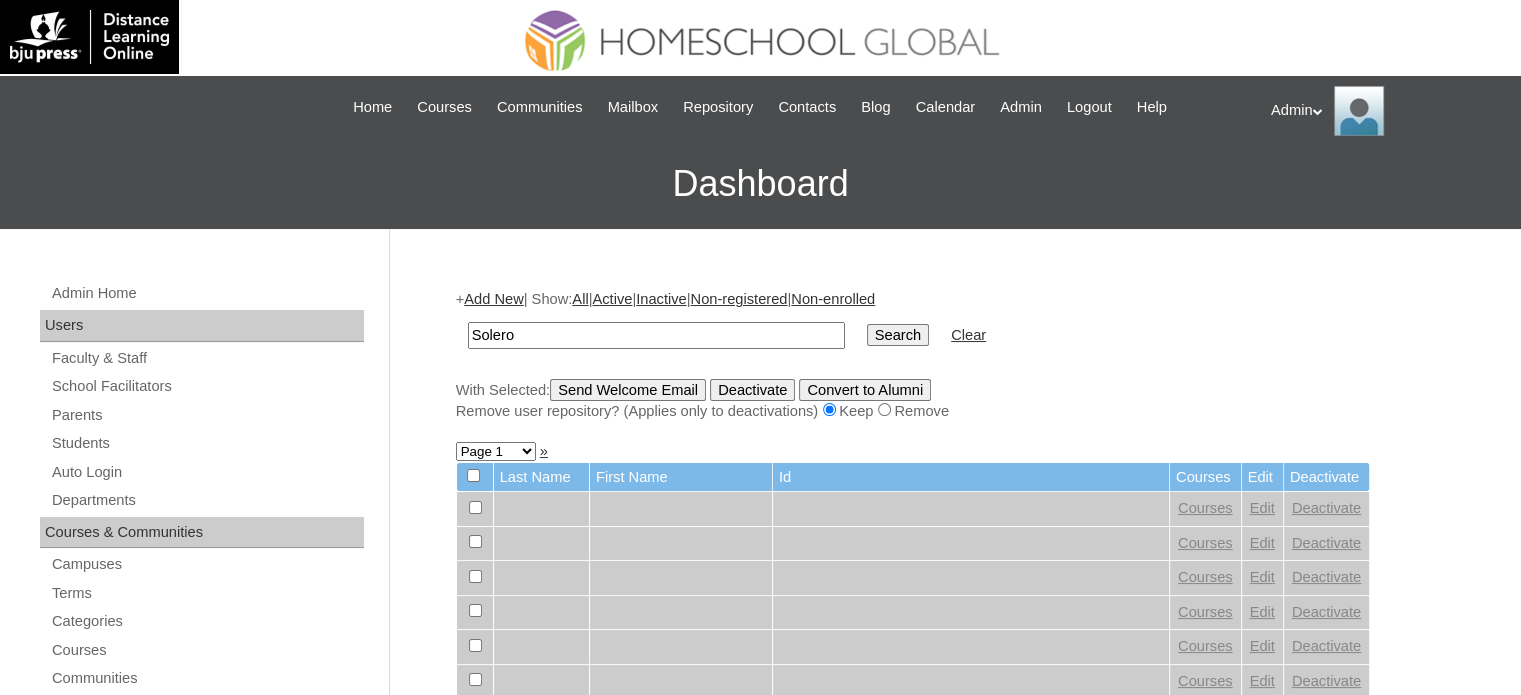 type on "Solero" 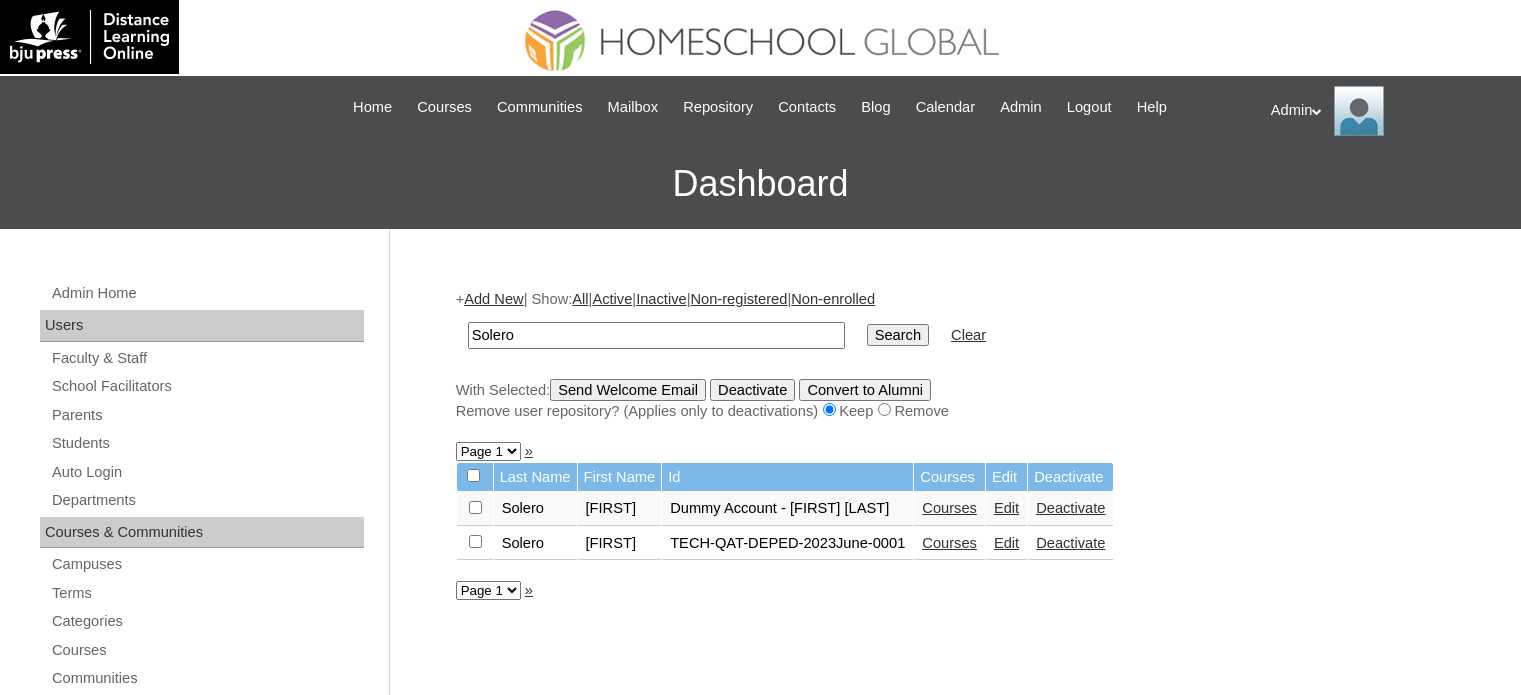 scroll, scrollTop: 0, scrollLeft: 0, axis: both 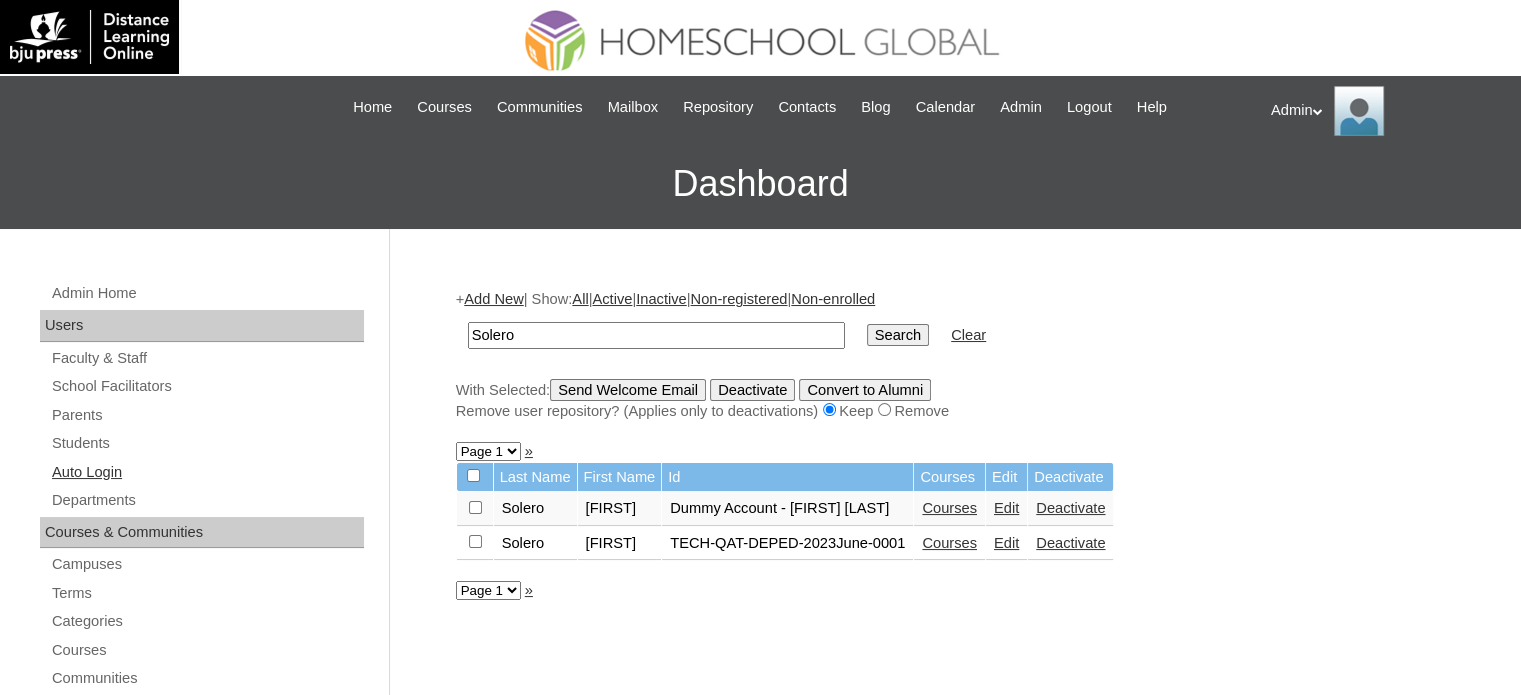 click on "Auto Login" at bounding box center (207, 472) 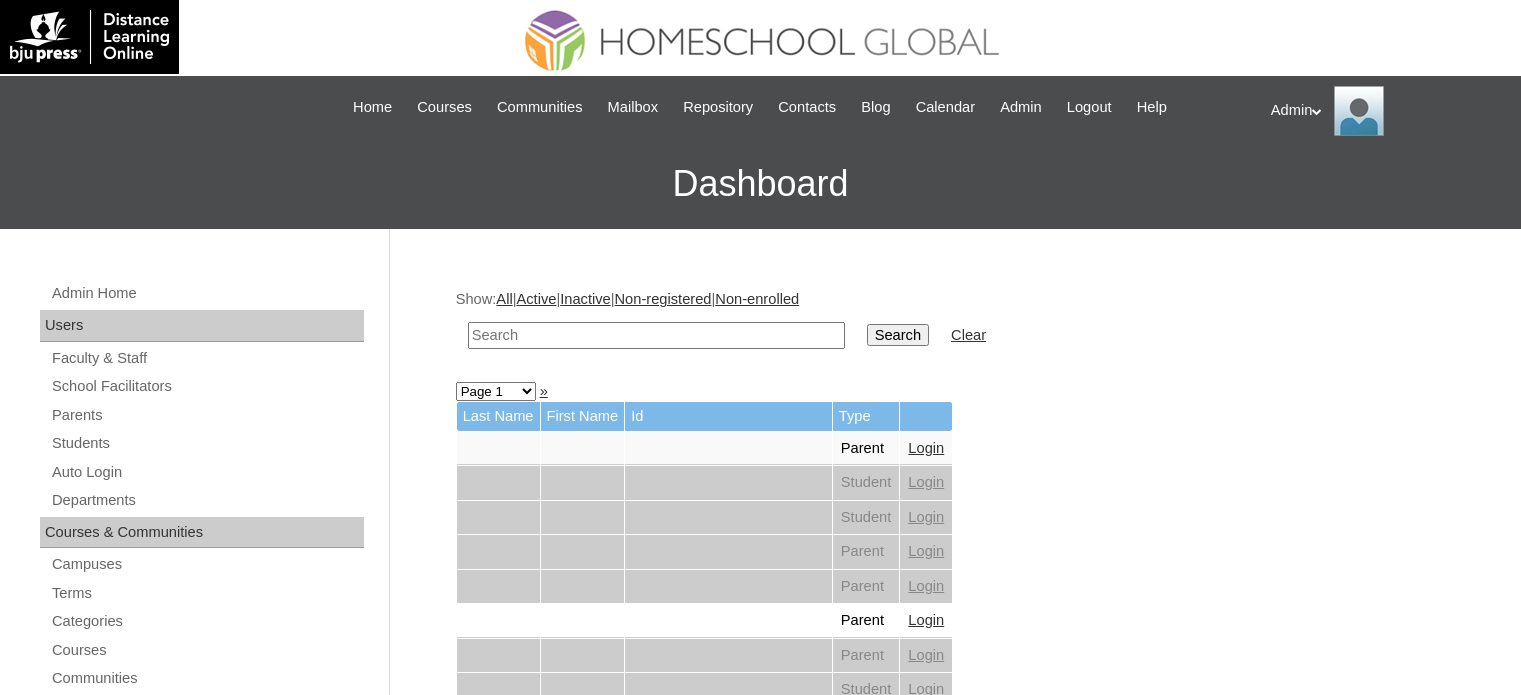 scroll, scrollTop: 0, scrollLeft: 0, axis: both 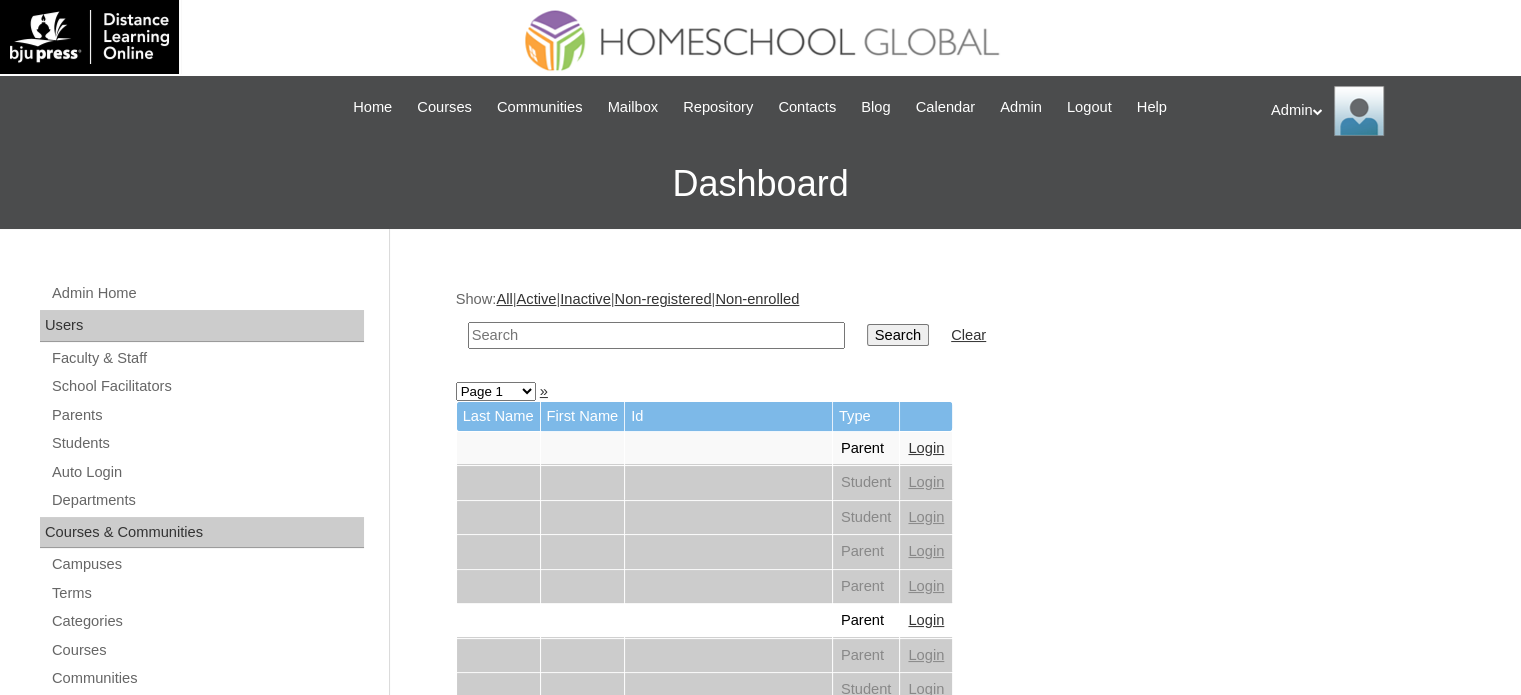 click at bounding box center [656, 335] 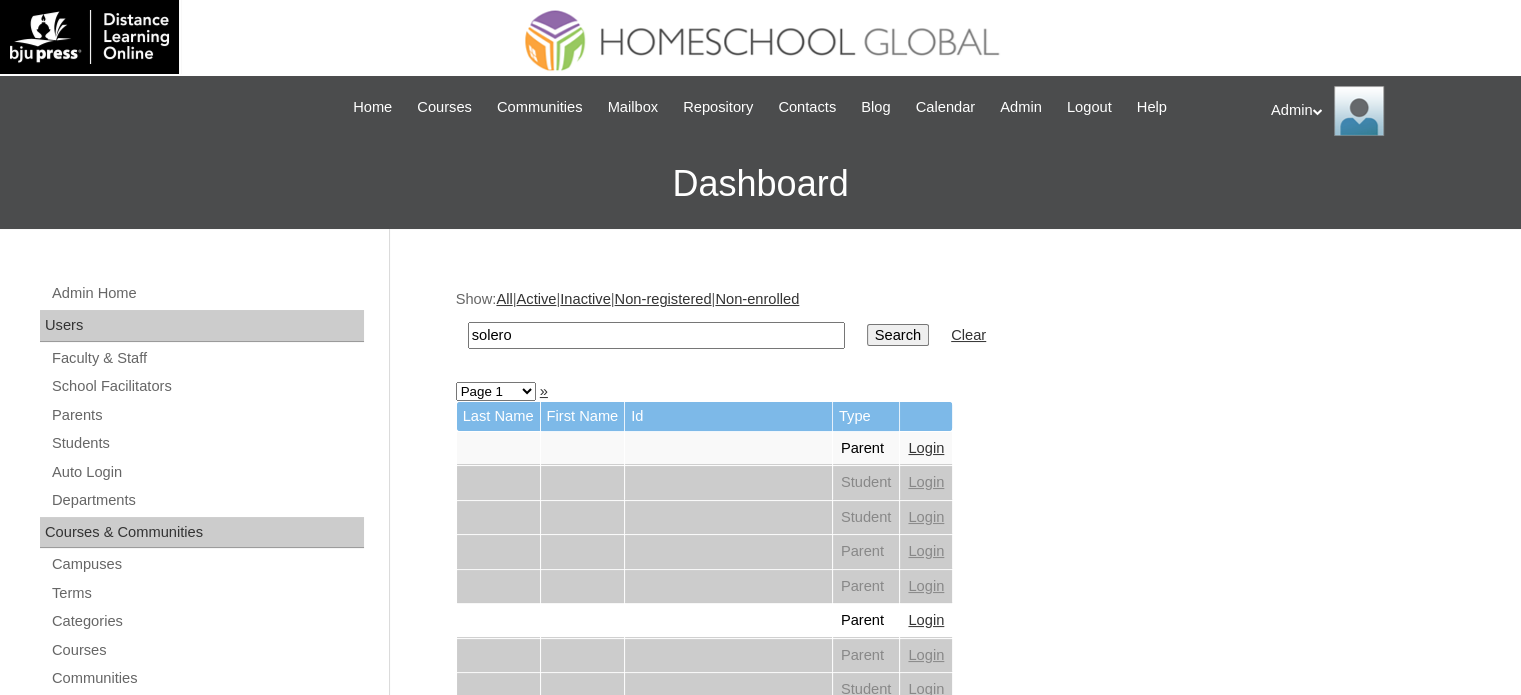 type on "Solero" 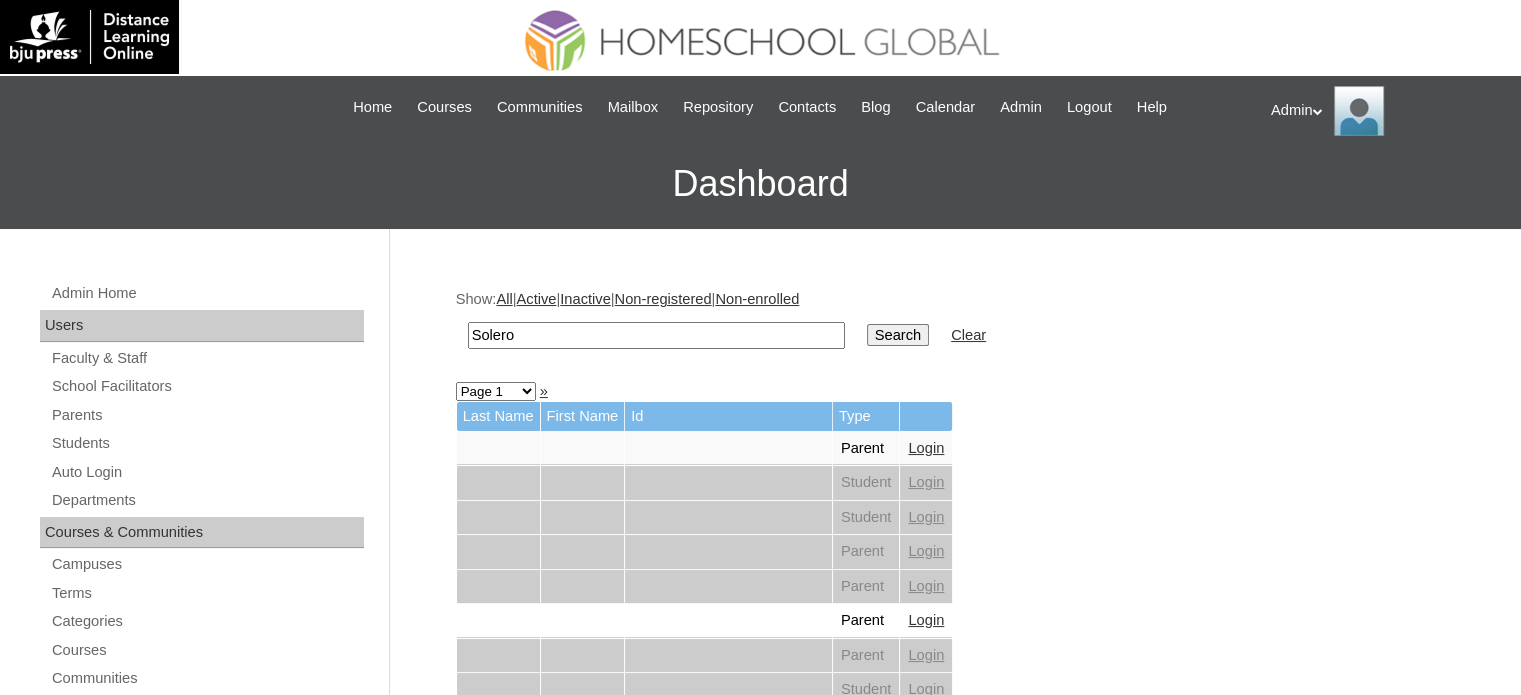 click on "Search" at bounding box center [898, 335] 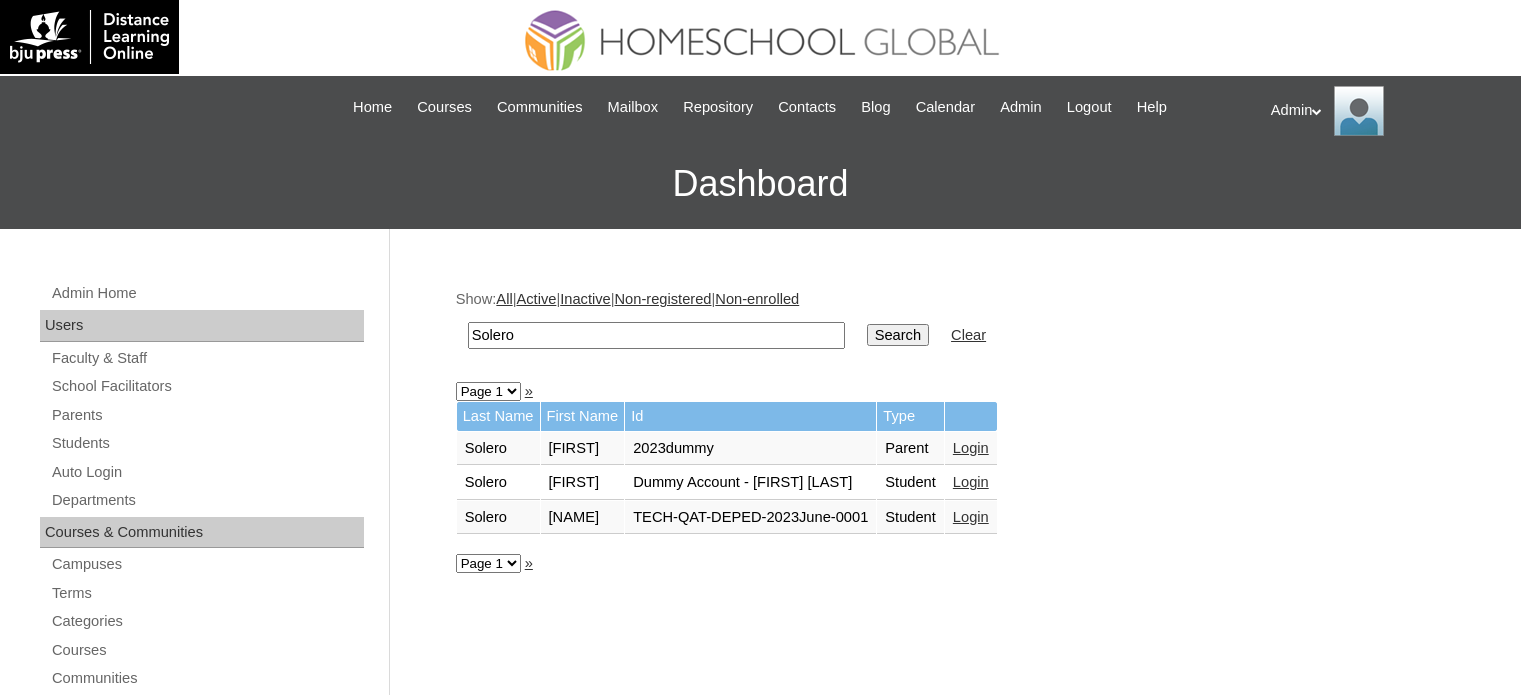 scroll, scrollTop: 0, scrollLeft: 0, axis: both 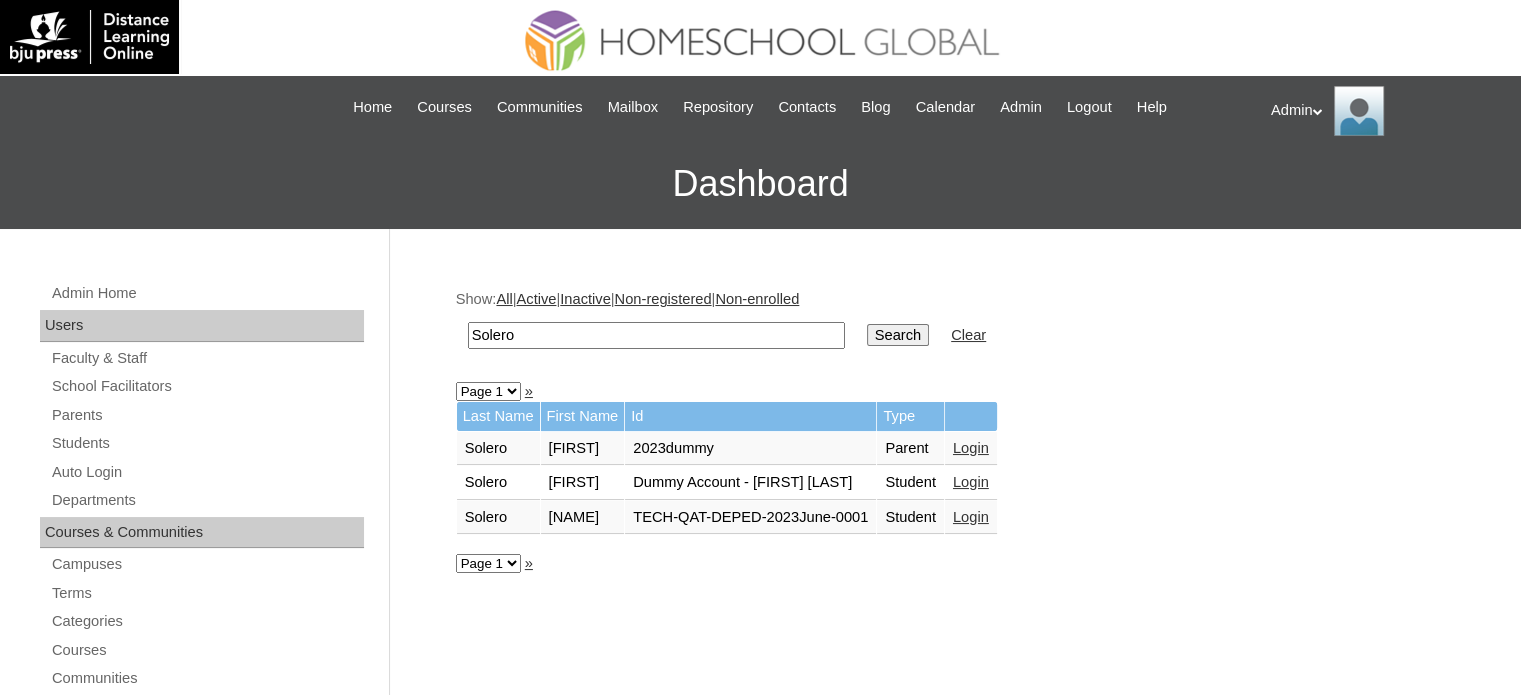 click on "Login" at bounding box center (971, 482) 